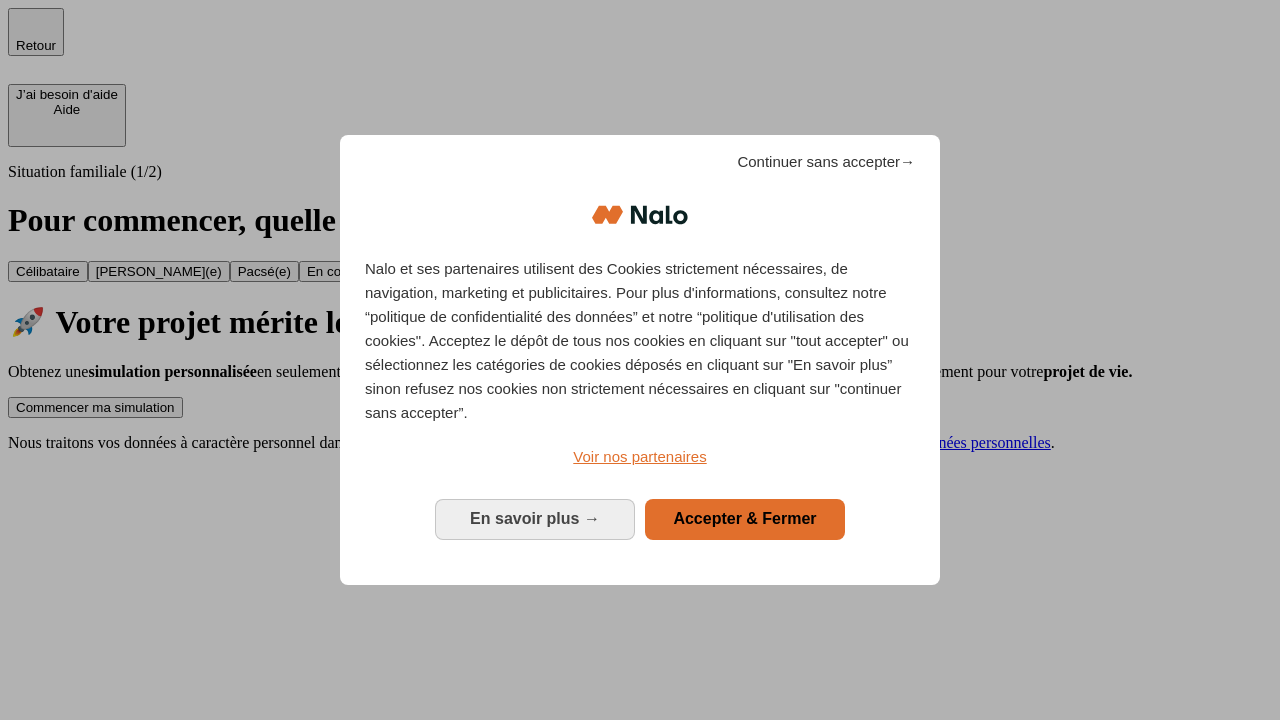 scroll, scrollTop: 0, scrollLeft: 0, axis: both 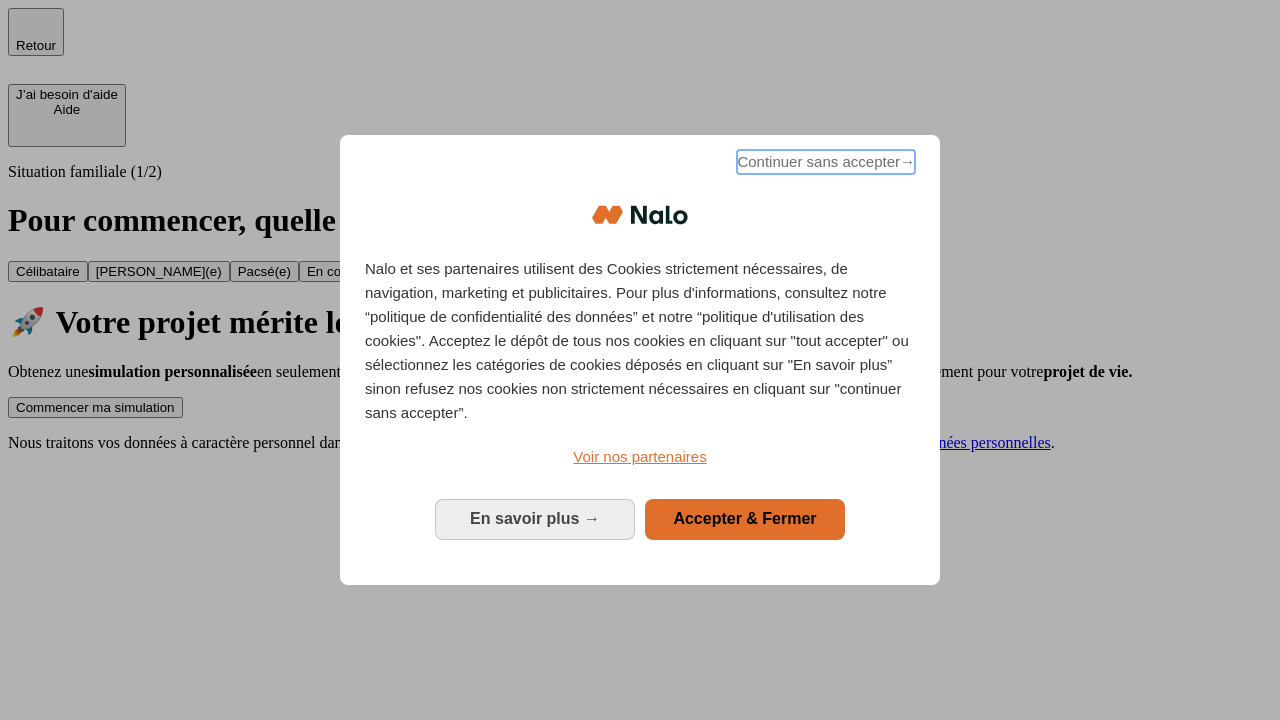 click on "Continuer sans accepter  →" at bounding box center (826, 162) 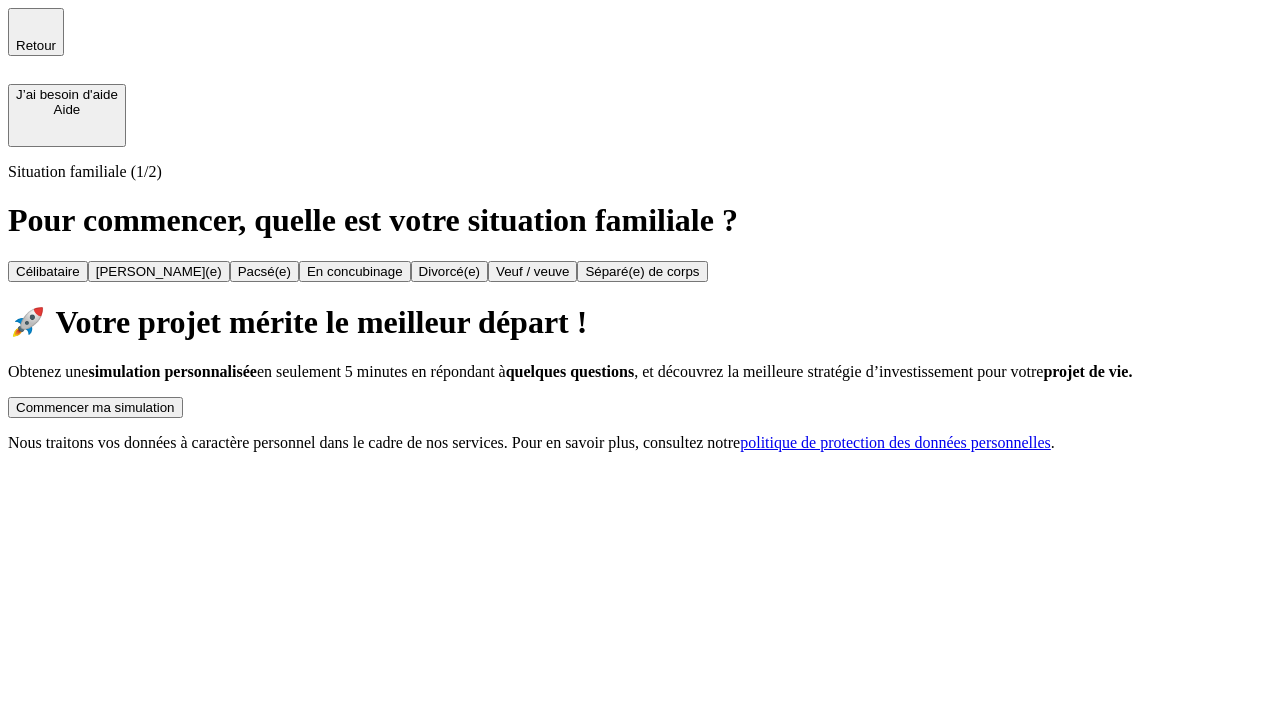 click on "Commencer ma simulation" at bounding box center [95, 407] 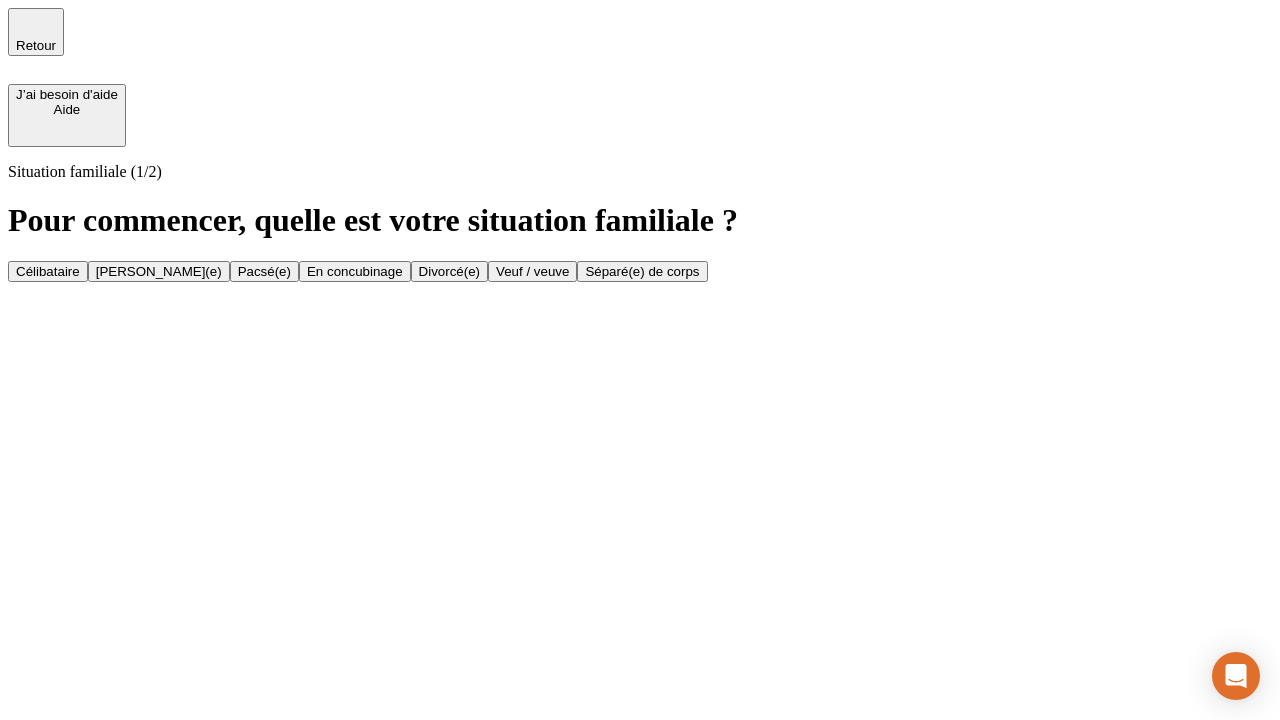 click on "Veuf / veuve" at bounding box center (532, 271) 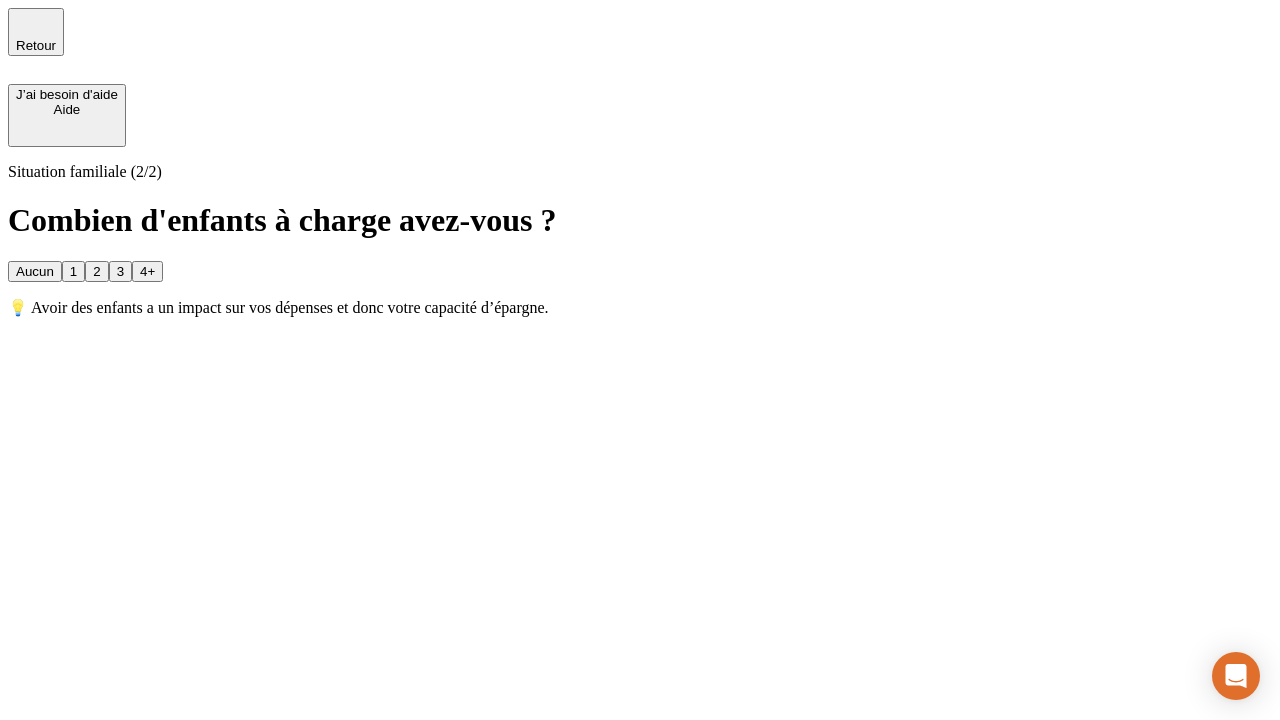 click on "Aucun" at bounding box center (35, 271) 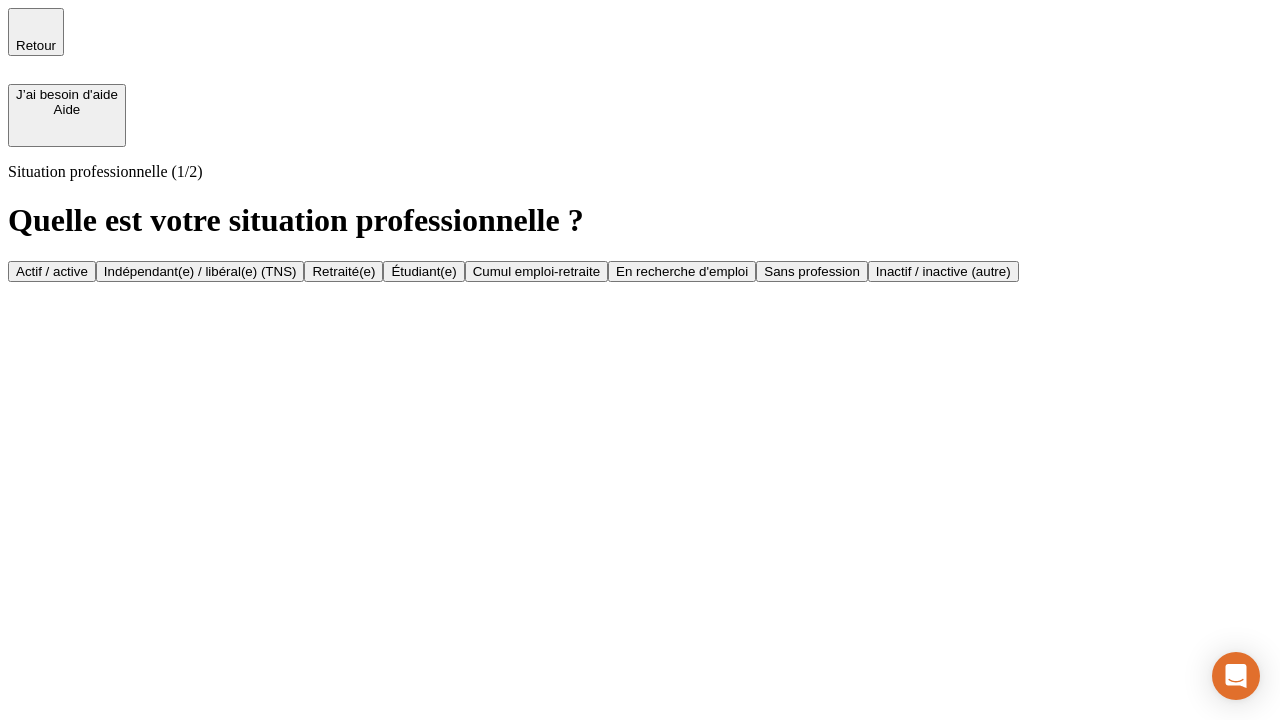 click on "Retraité(e)" at bounding box center (343, 271) 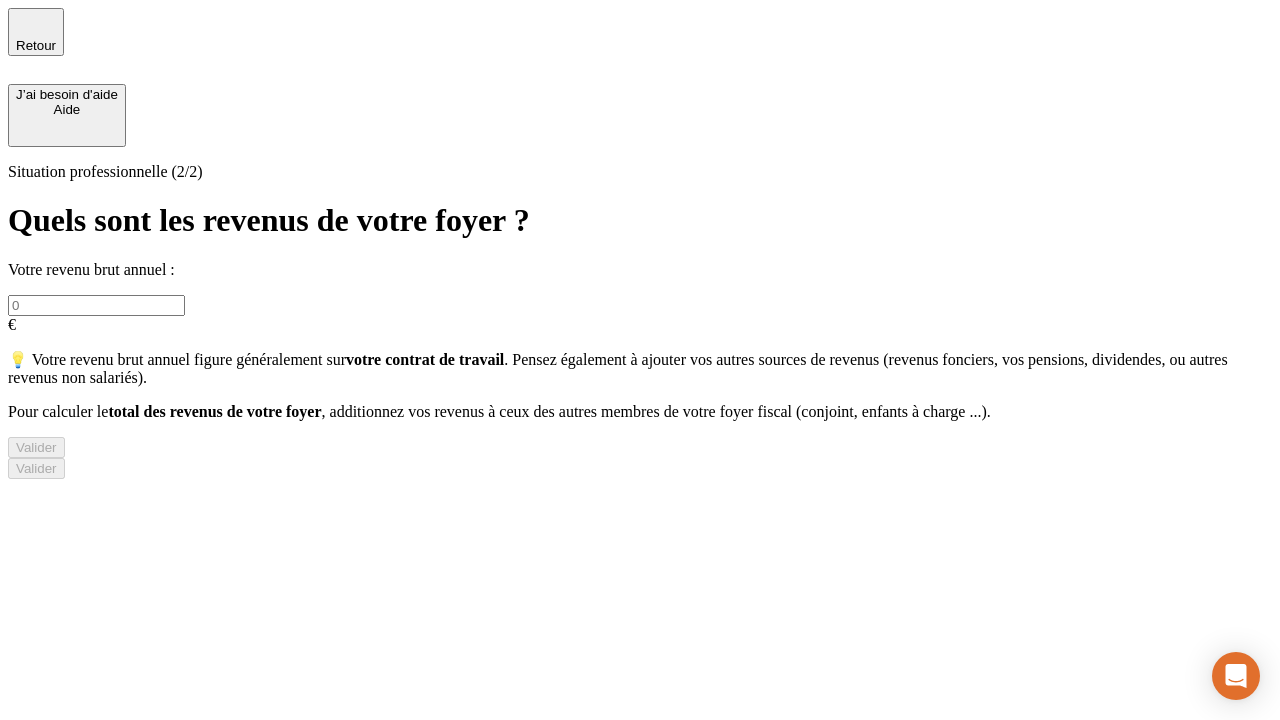 click at bounding box center [96, 305] 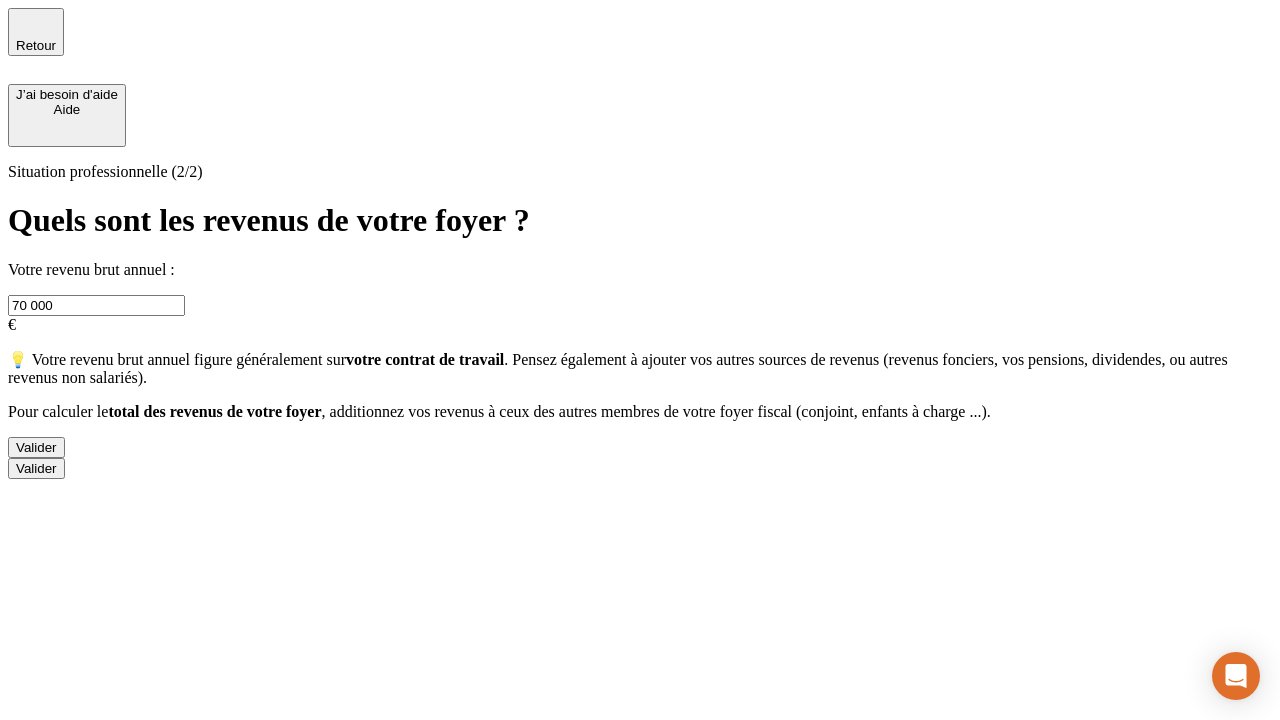 type on "70 000" 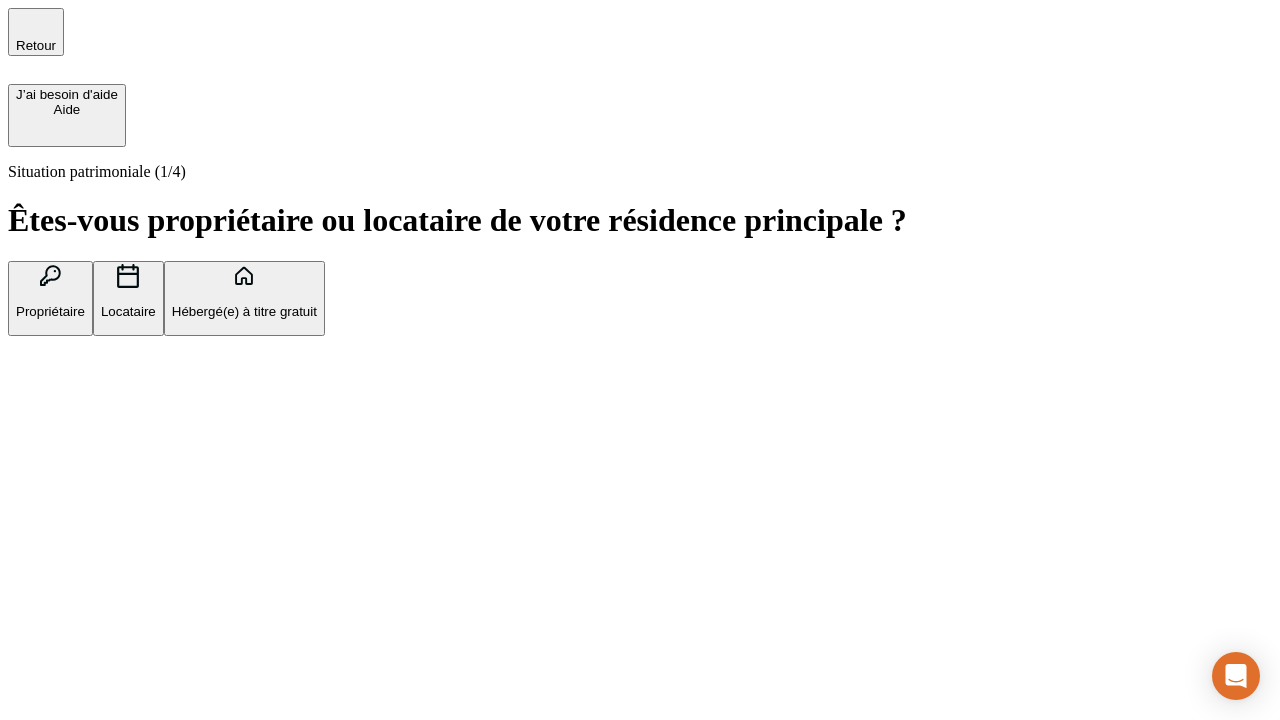 click on "Locataire" at bounding box center [128, 311] 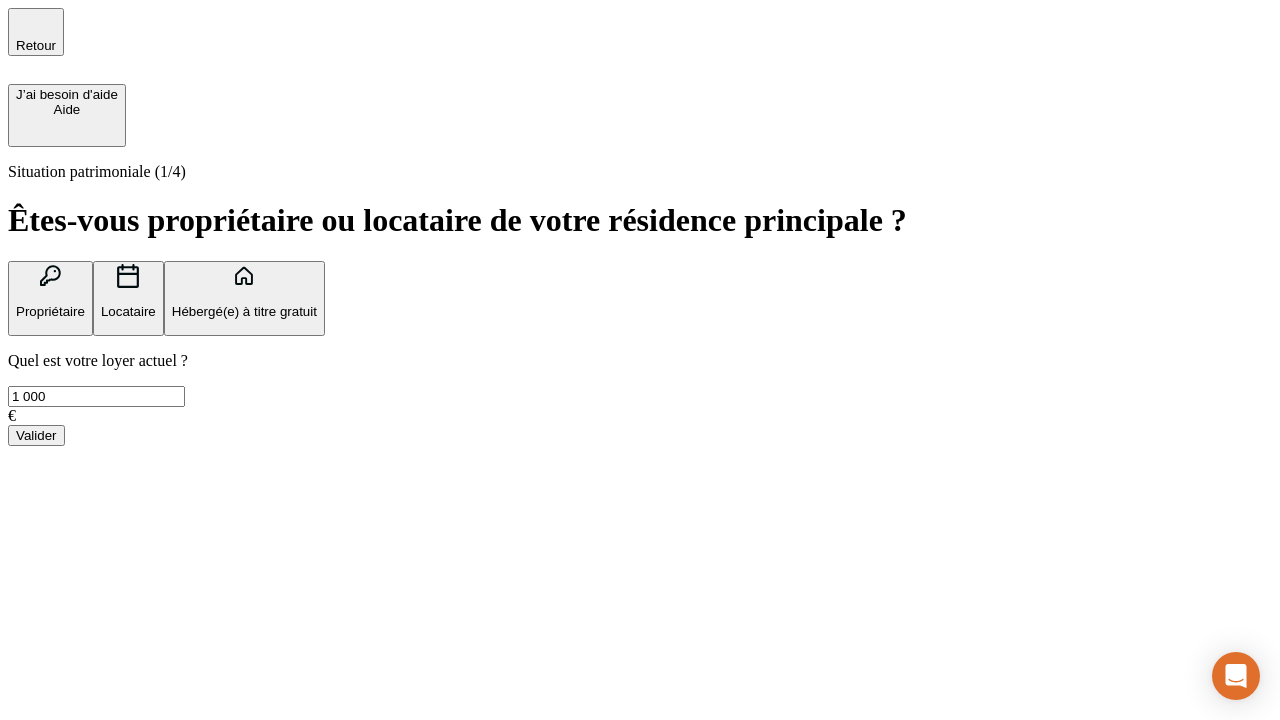 type on "1 000" 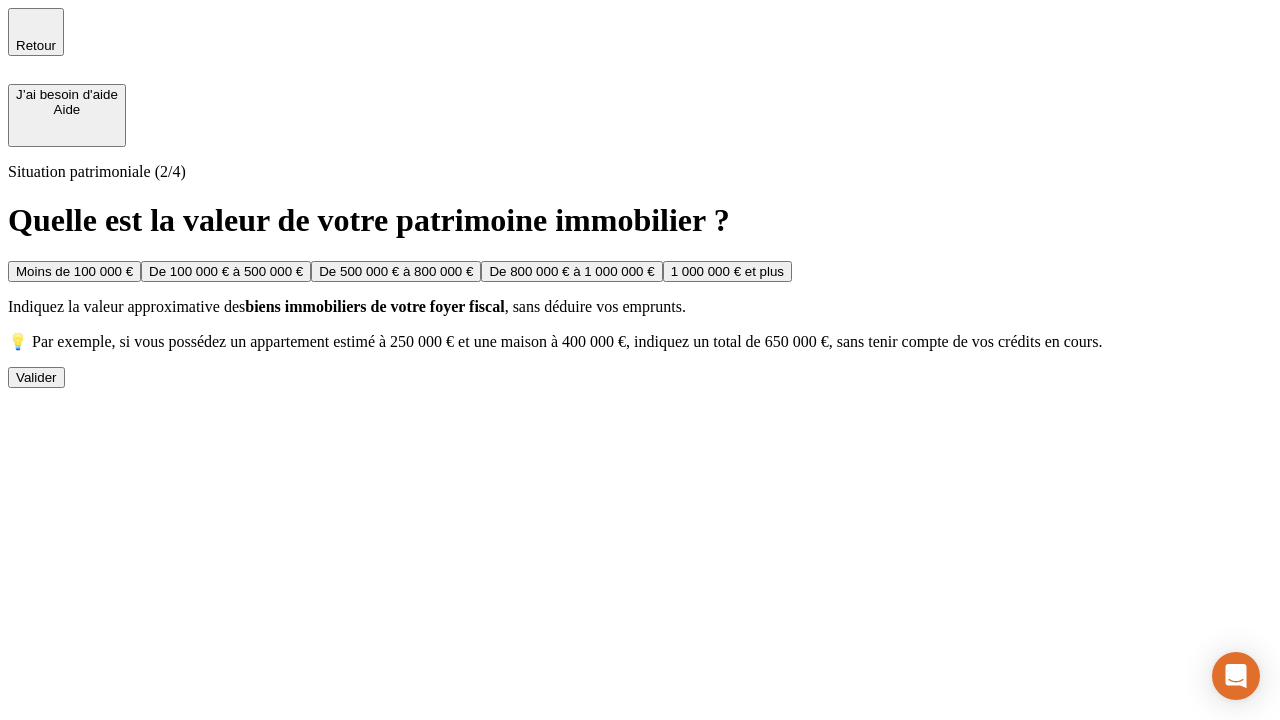click on "De 500 000 € à 800 000 €" at bounding box center [396, 271] 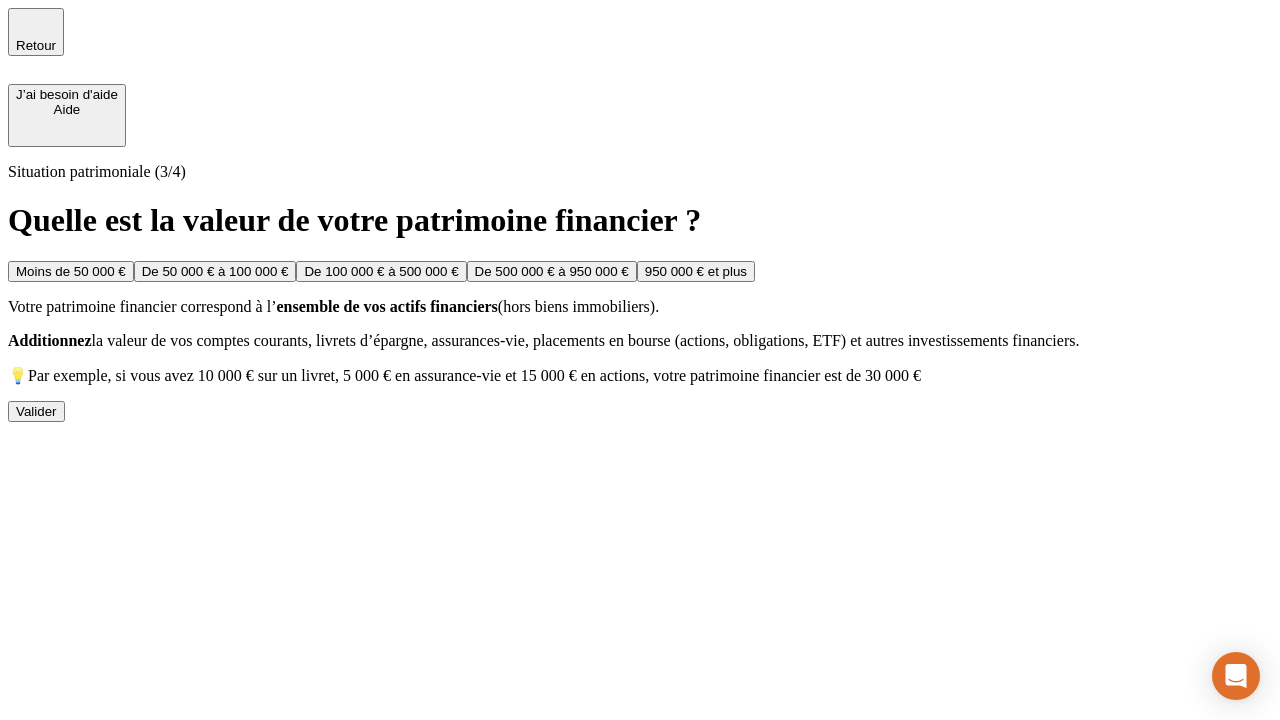 click on "Moins de 50 000 €" at bounding box center [71, 271] 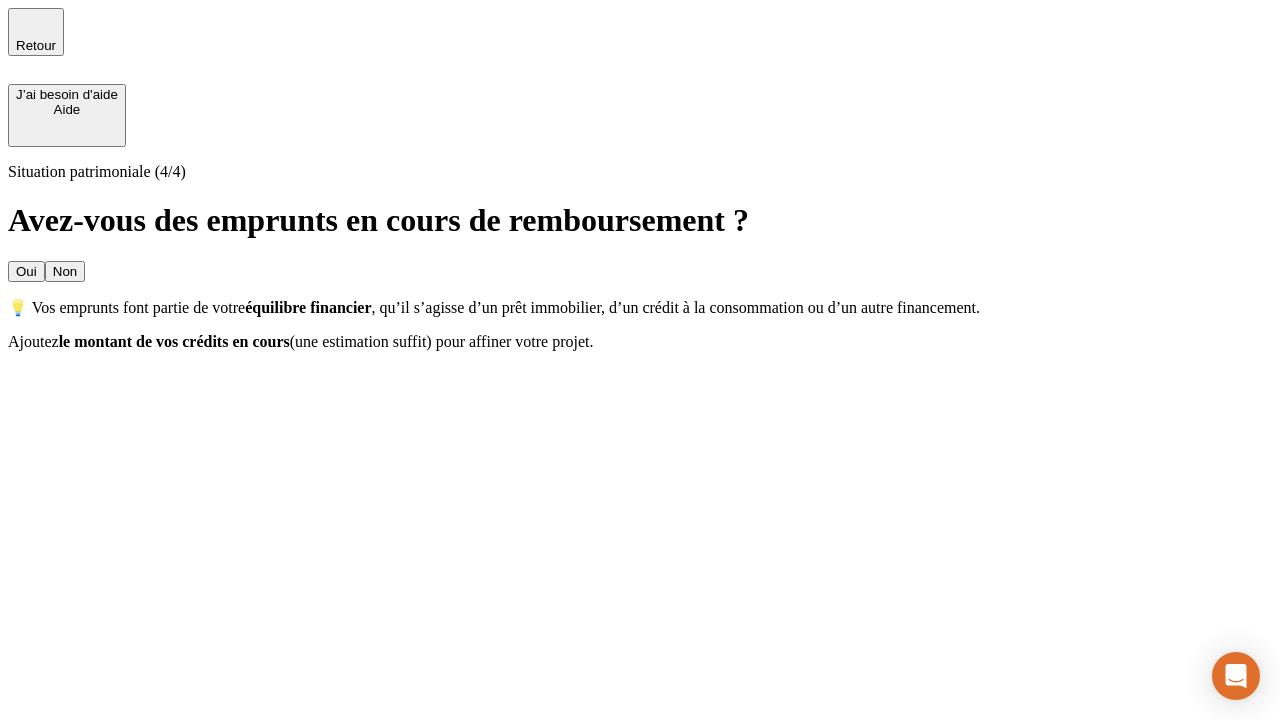 click on "Oui" at bounding box center (26, 271) 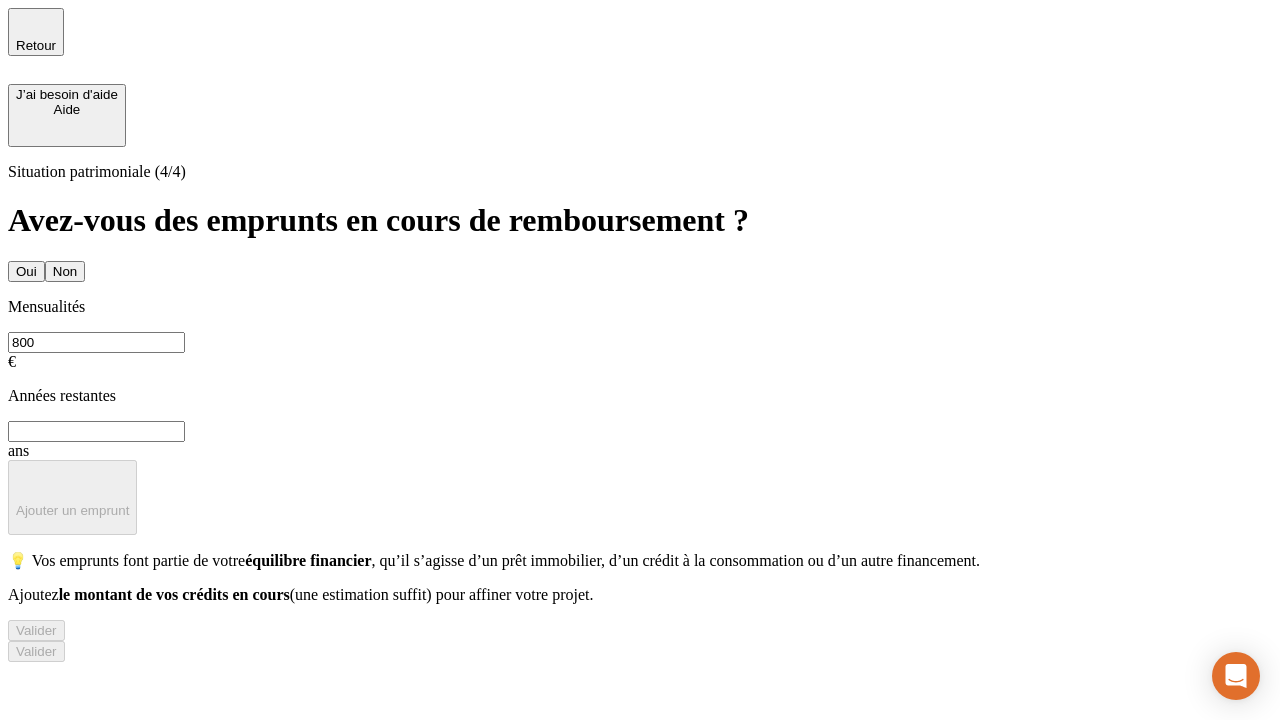 type on "800" 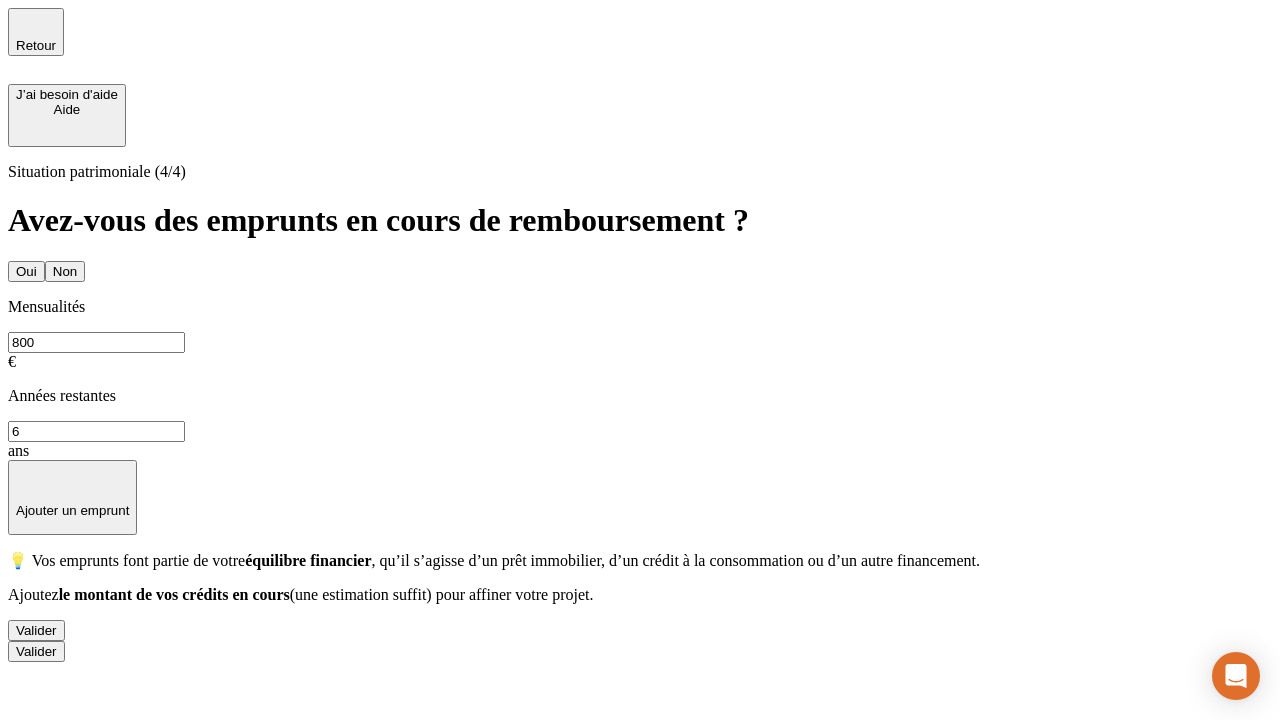 type on "6" 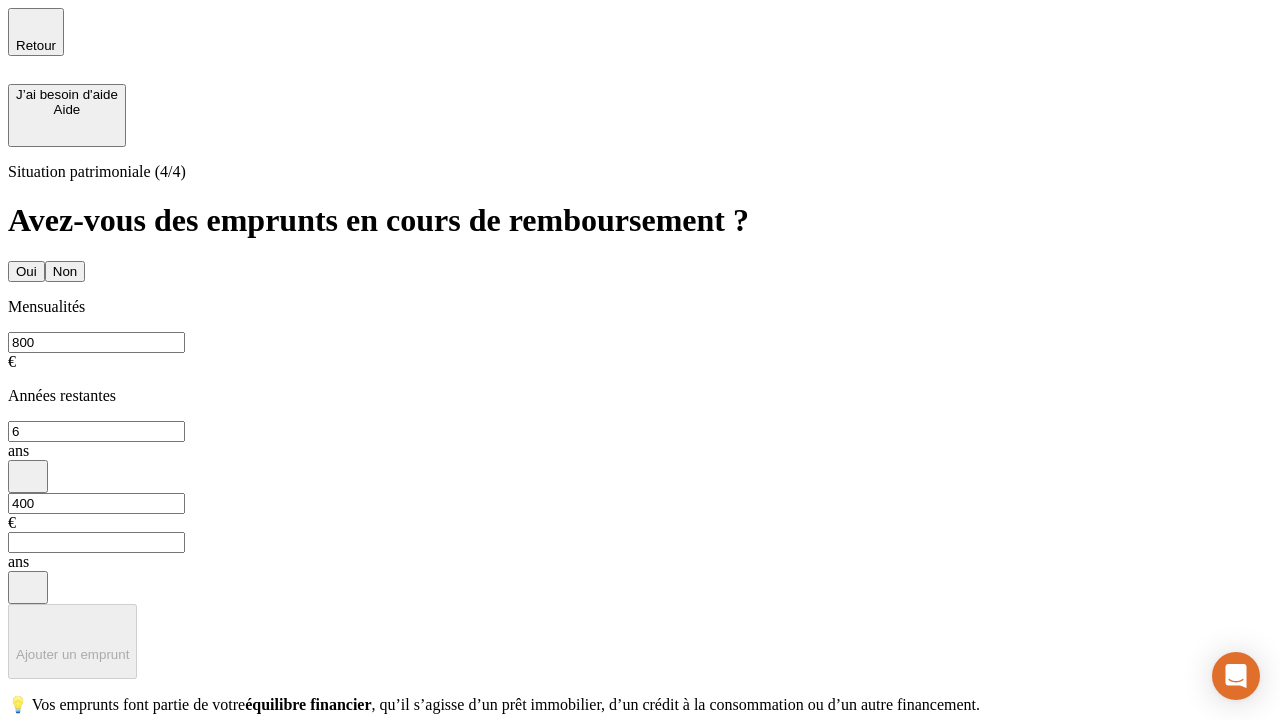 type on "400" 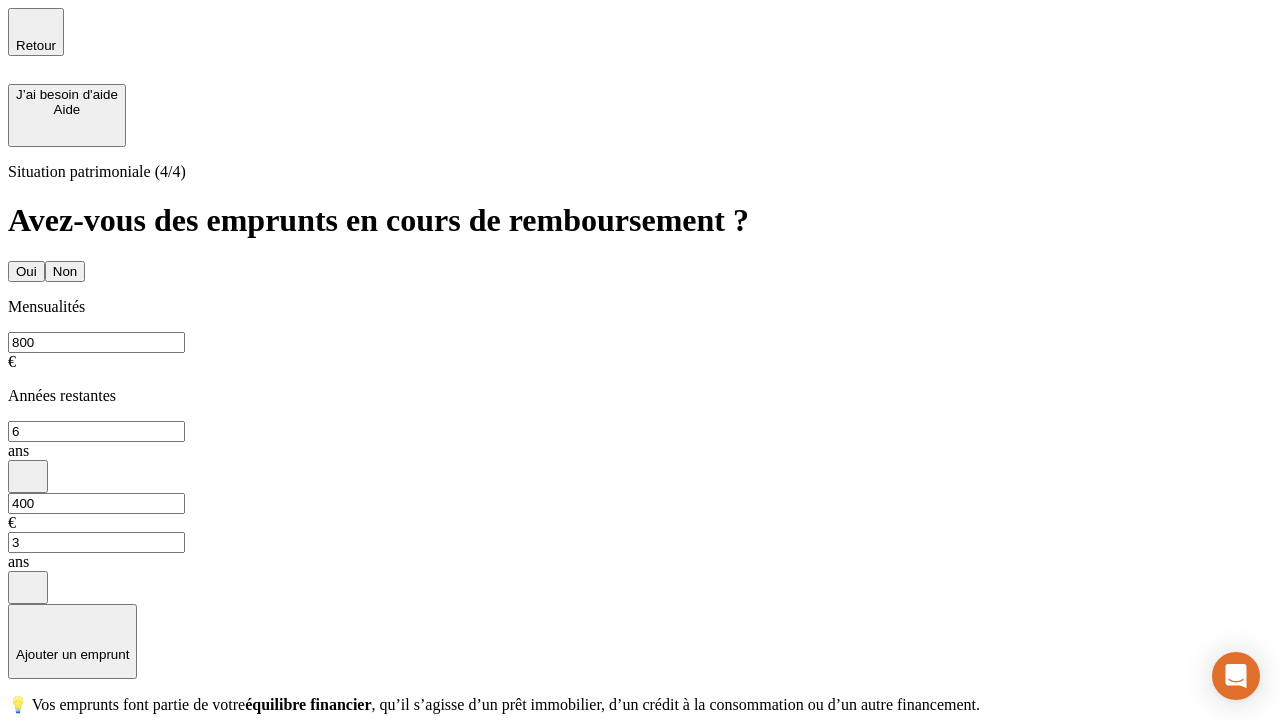 click on "Valider" at bounding box center [36, 774] 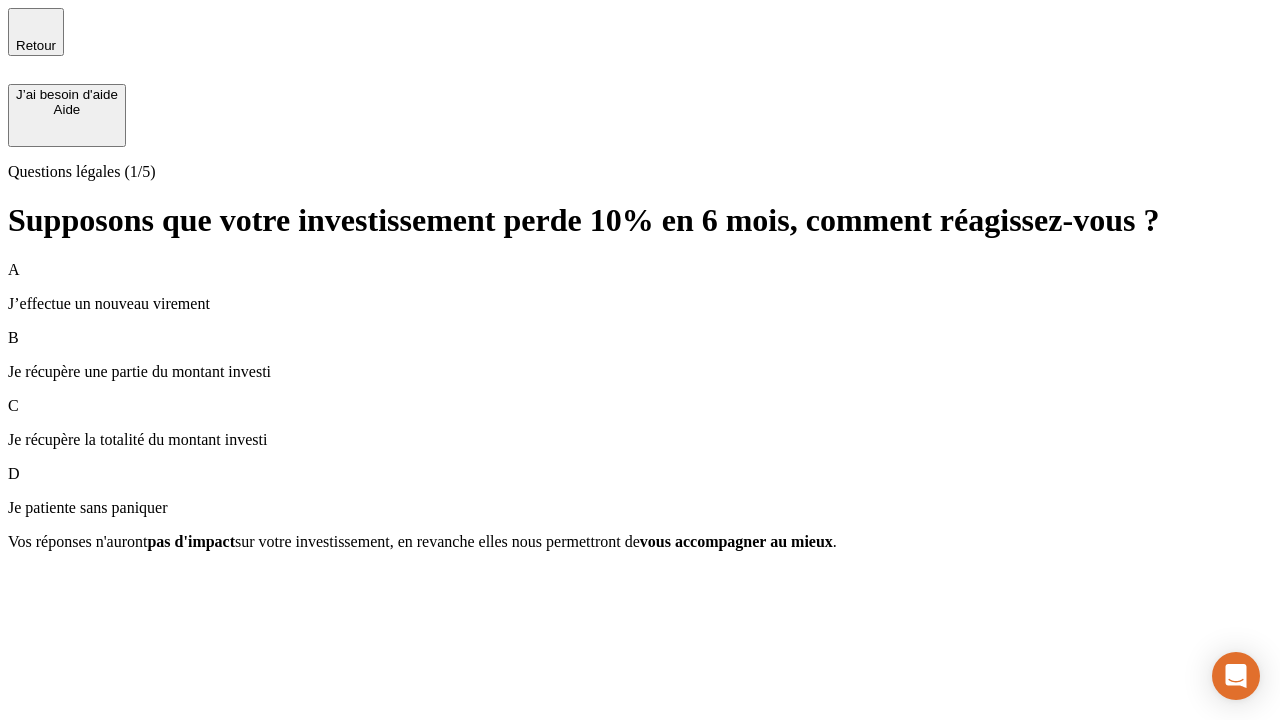 click on "Je récupère une partie du montant investi" at bounding box center [640, 372] 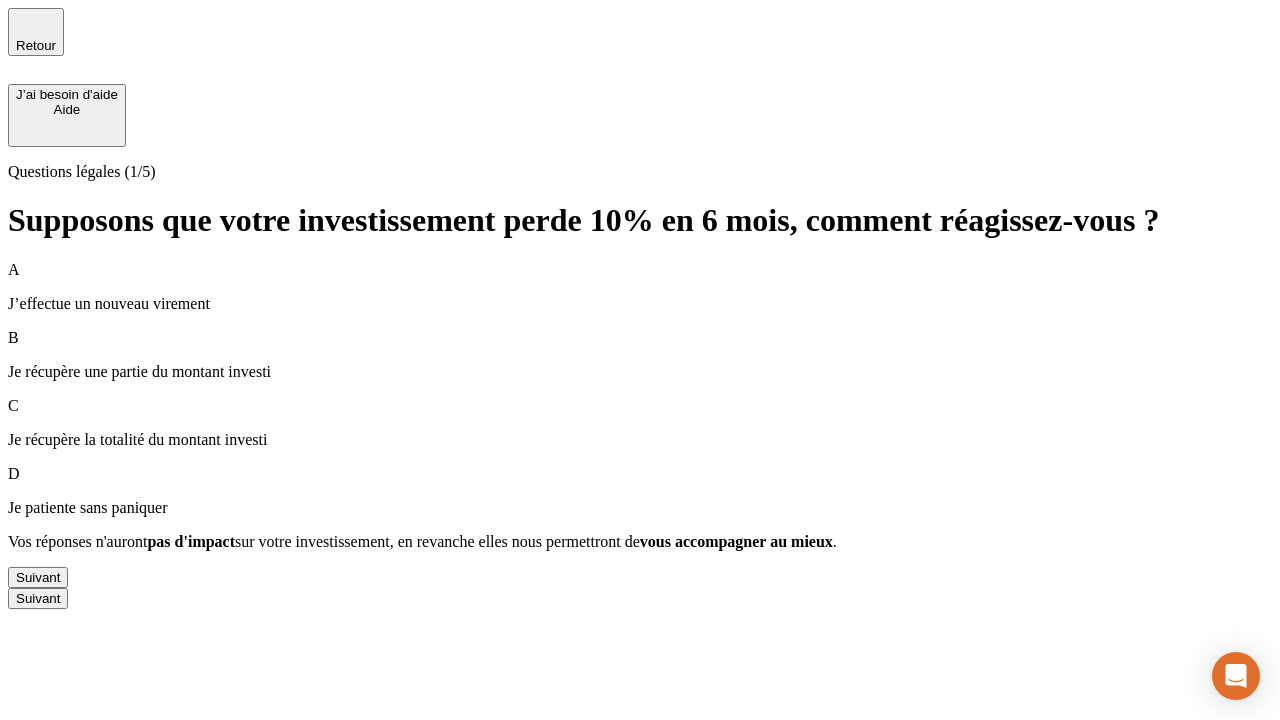 click on "Suivant" at bounding box center (38, 577) 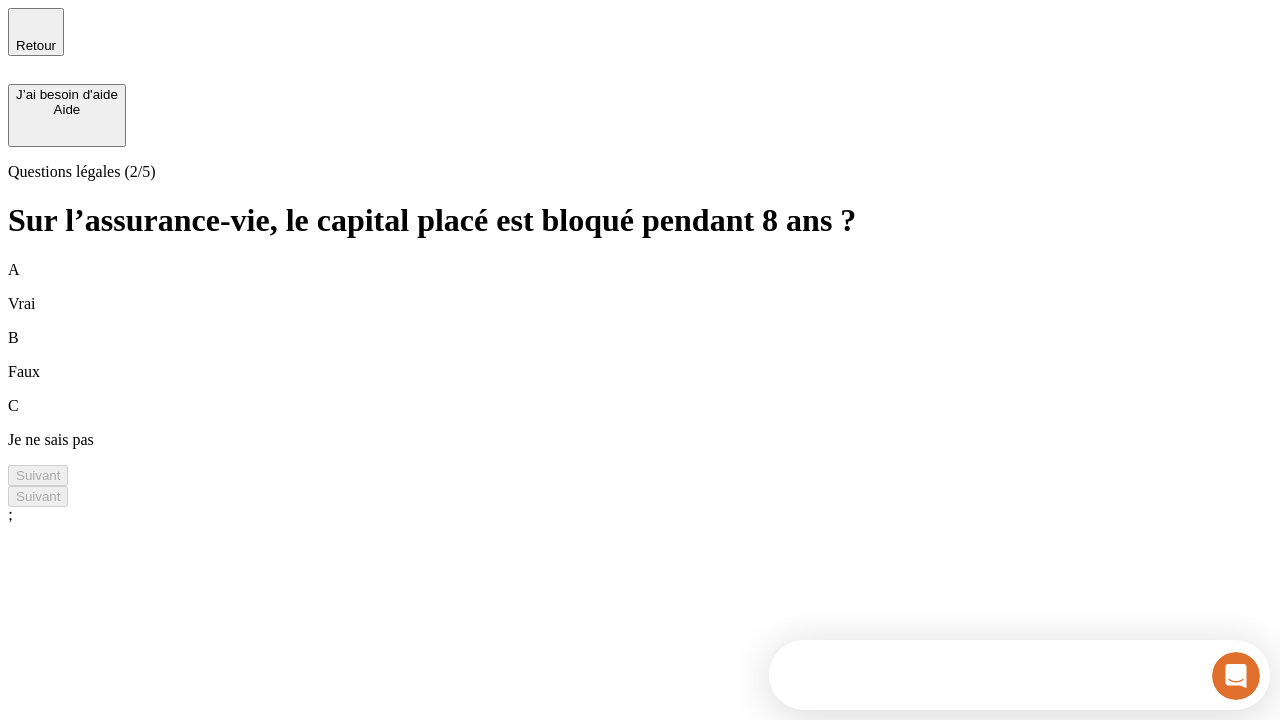 scroll, scrollTop: 0, scrollLeft: 0, axis: both 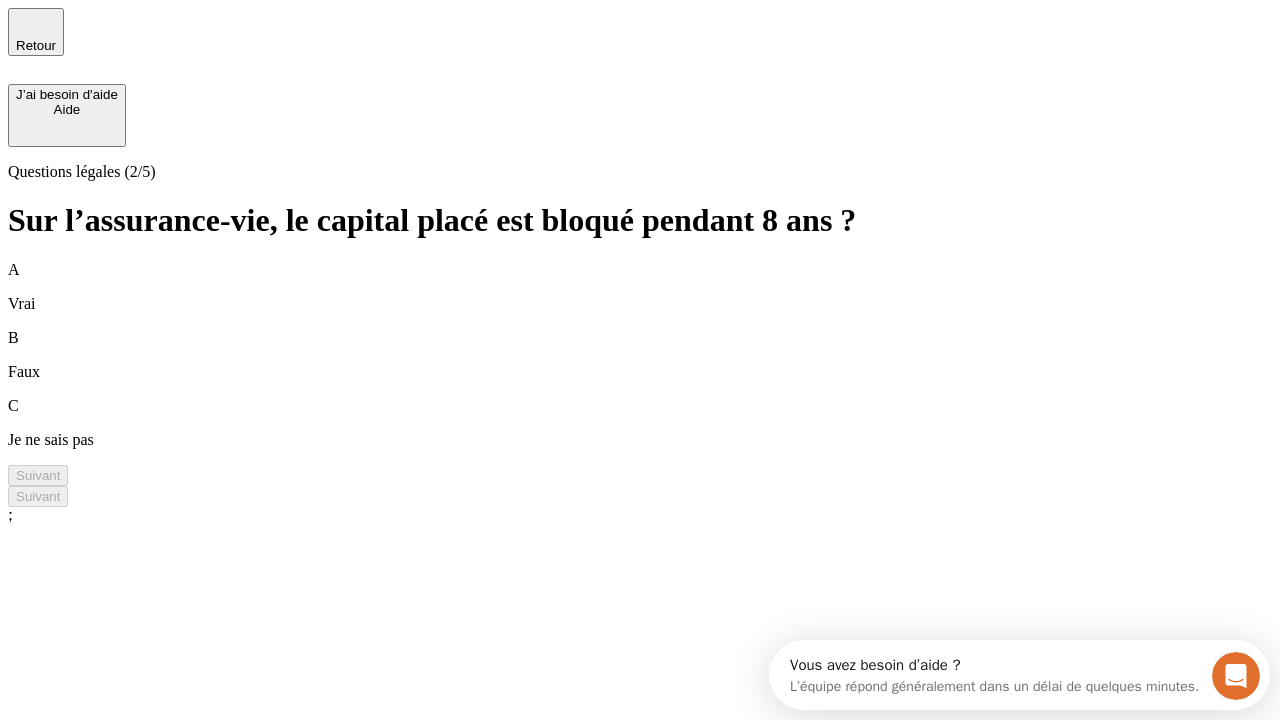 click on "B Faux" at bounding box center [640, 355] 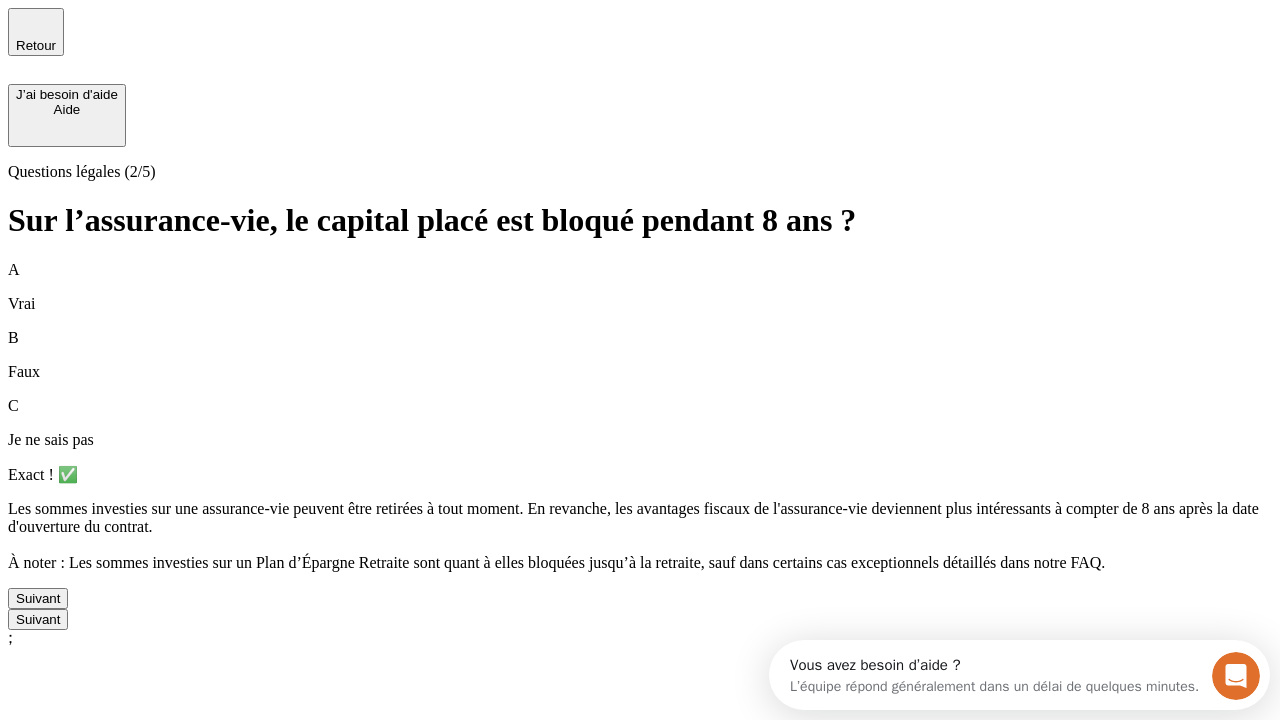 click on "Suivant" at bounding box center [38, 598] 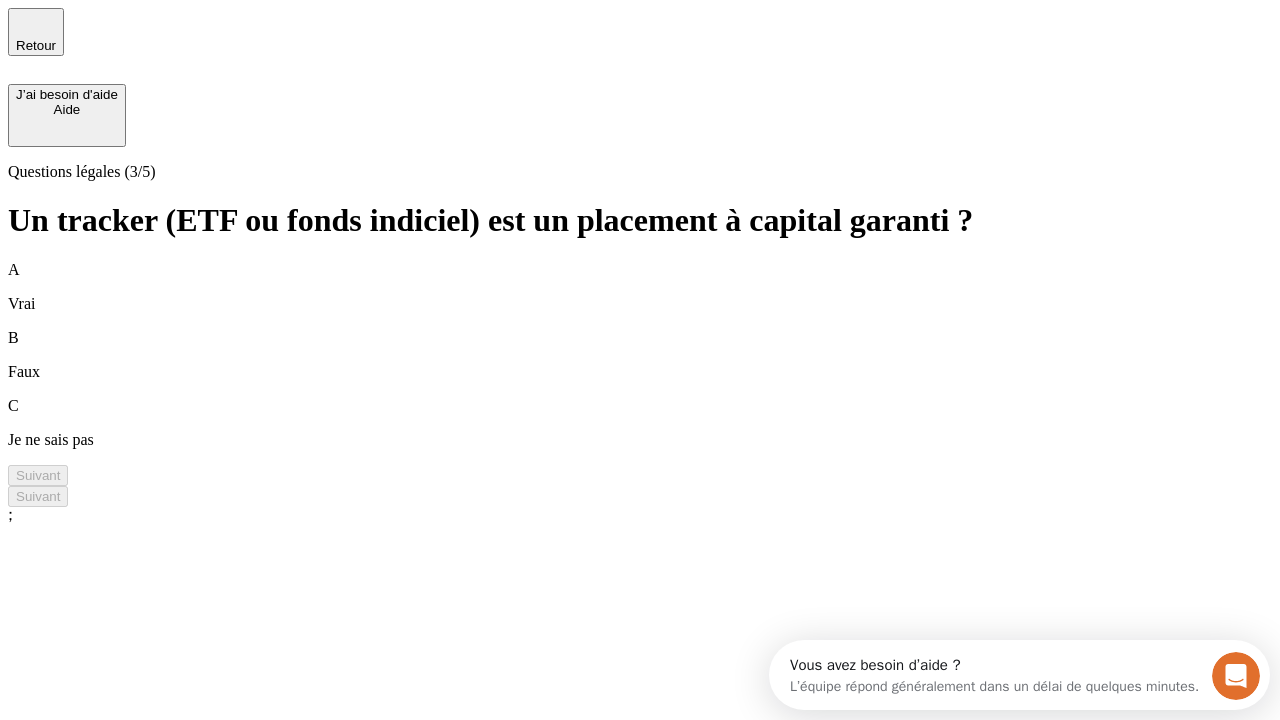click on "B Faux" at bounding box center (640, 355) 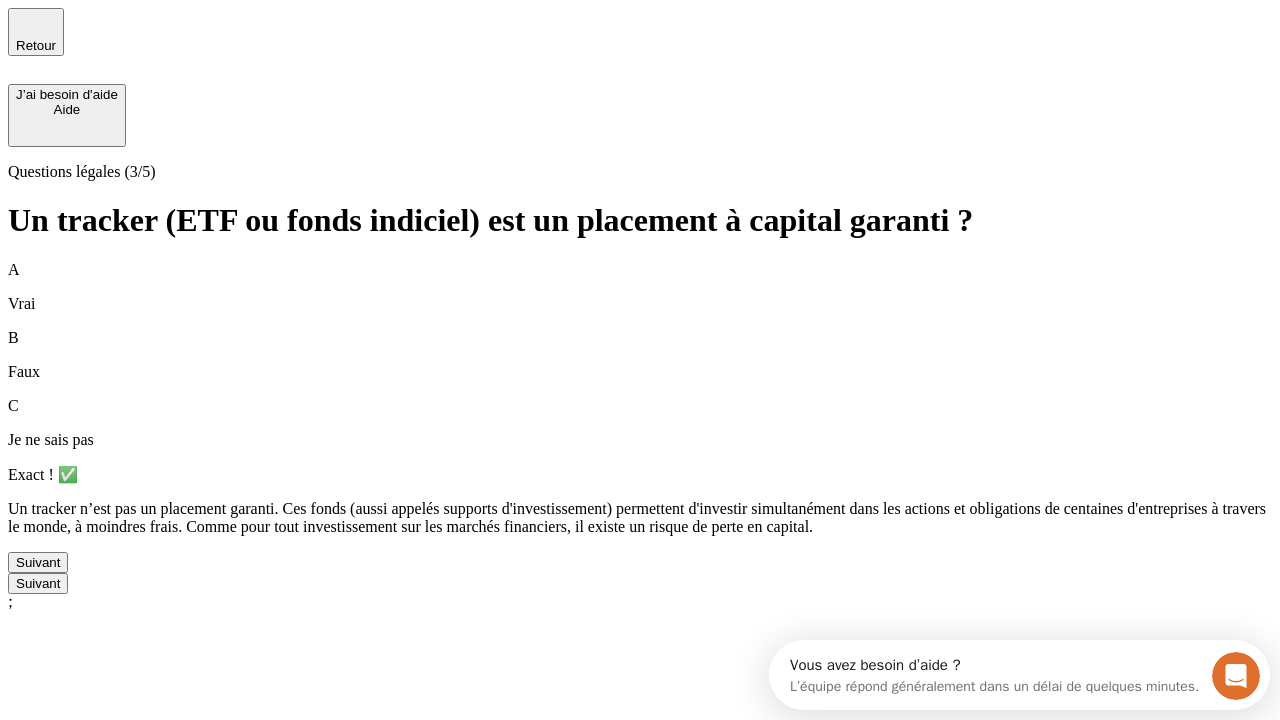 click on "Suivant" at bounding box center (38, 562) 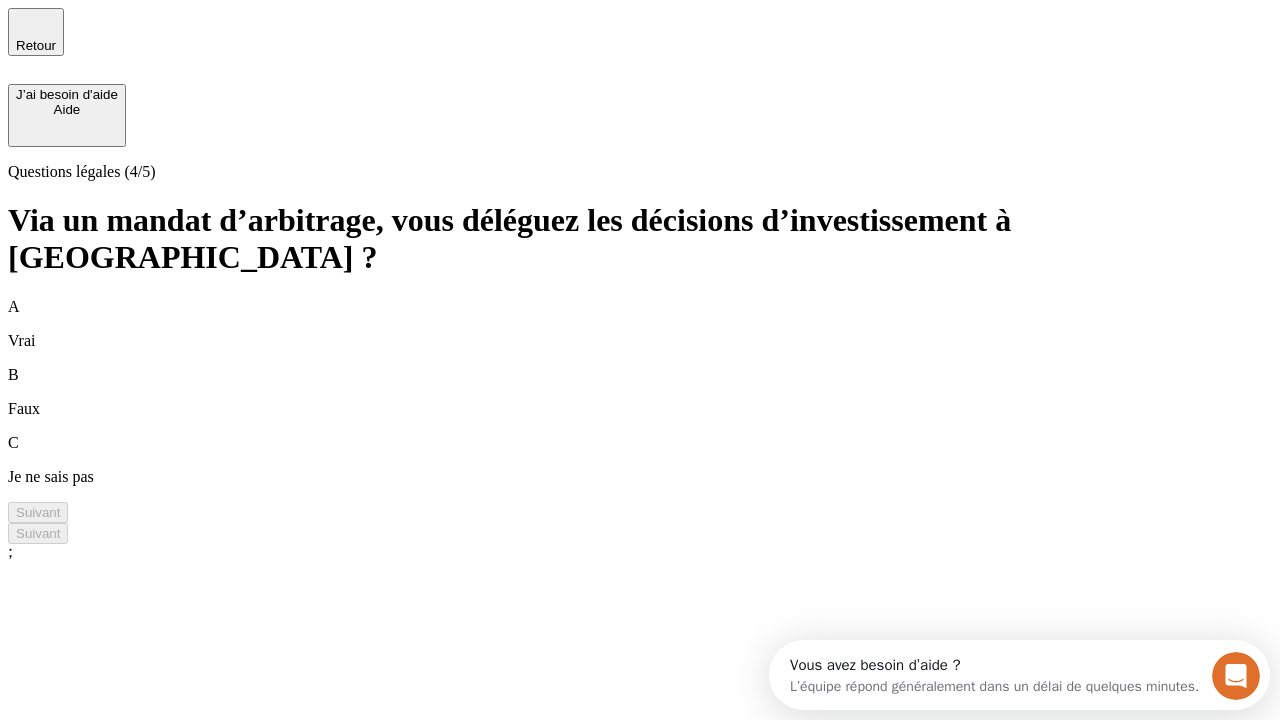 click on "A Vrai" at bounding box center [640, 324] 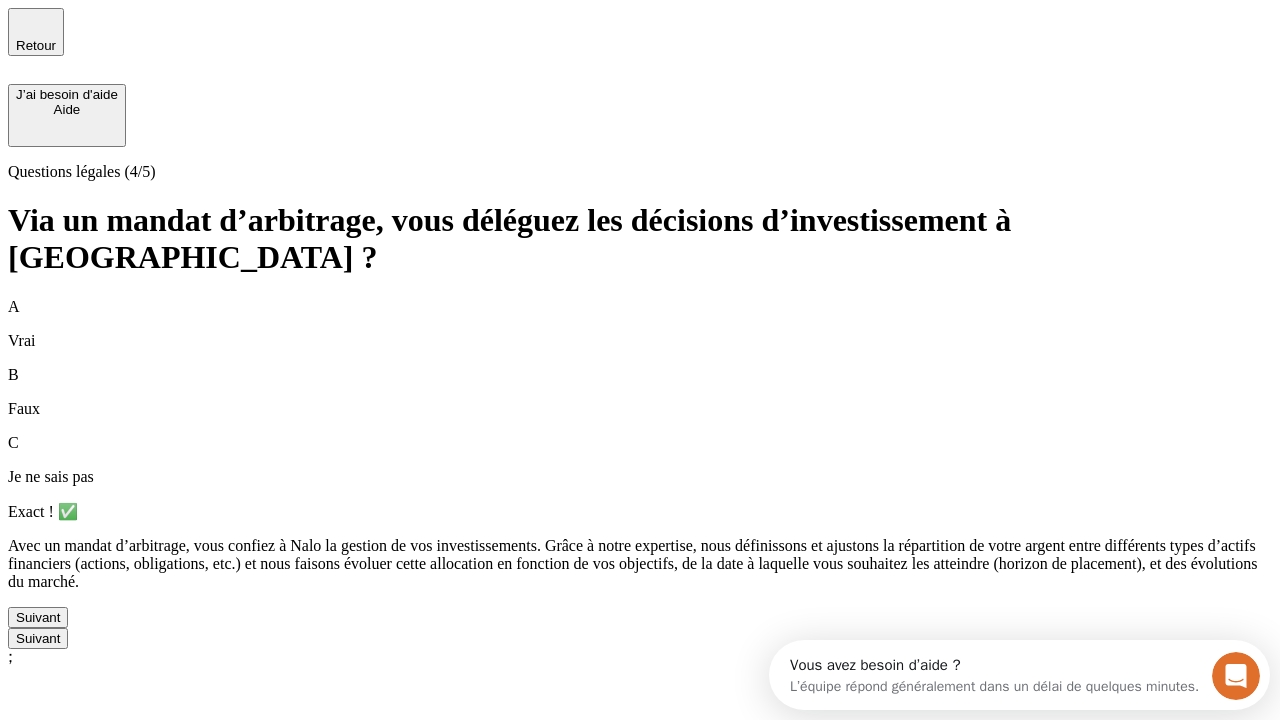 click on "Suivant" at bounding box center [38, 617] 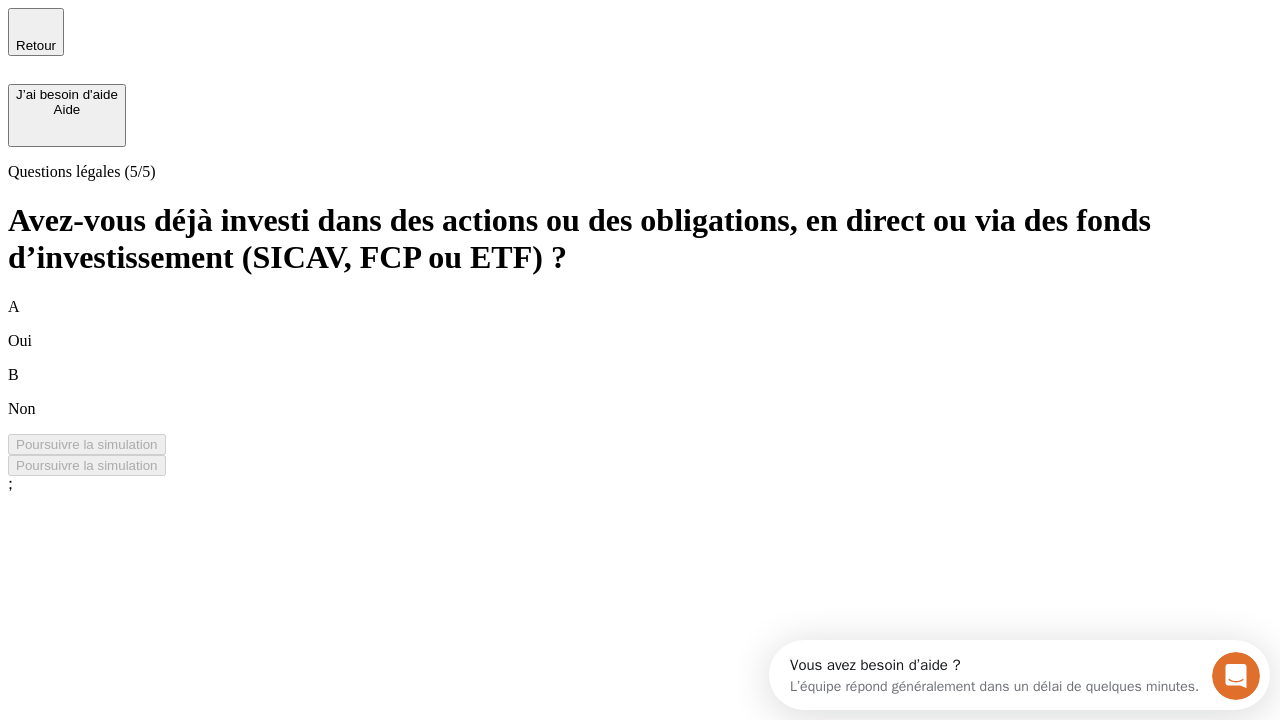 click on "B Non" at bounding box center [640, 392] 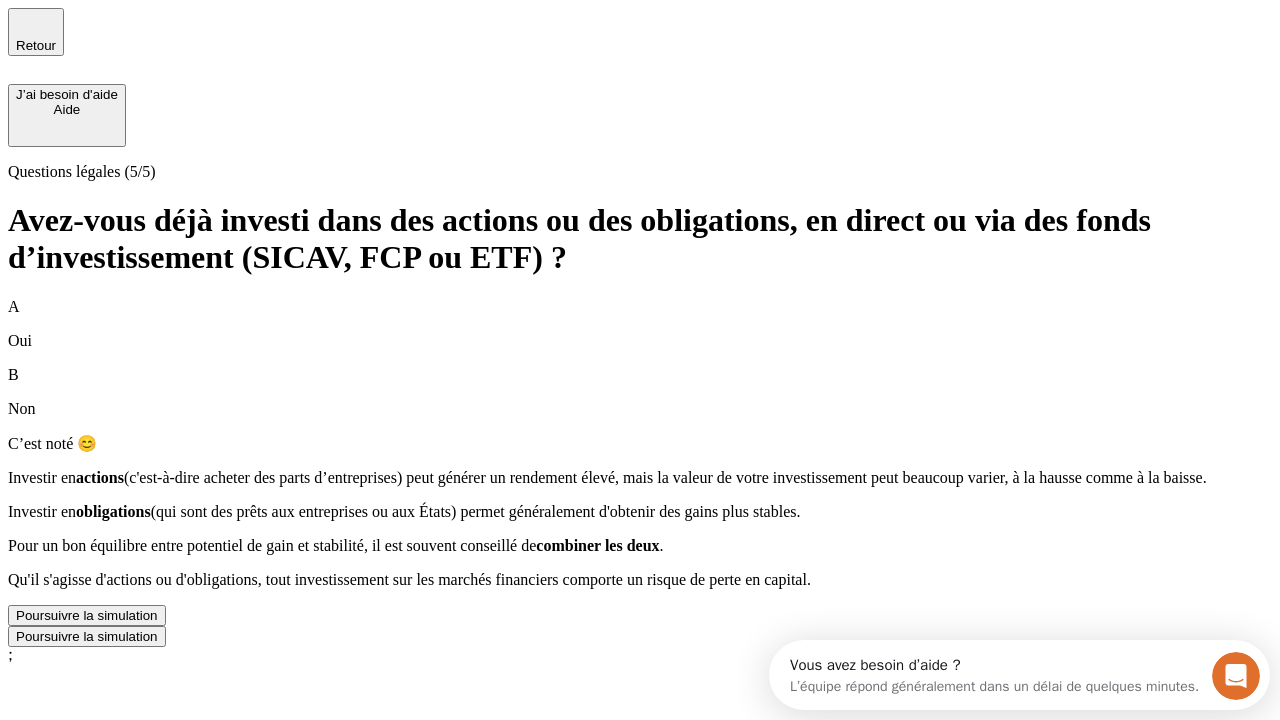 click on "Poursuivre la simulation" at bounding box center [87, 615] 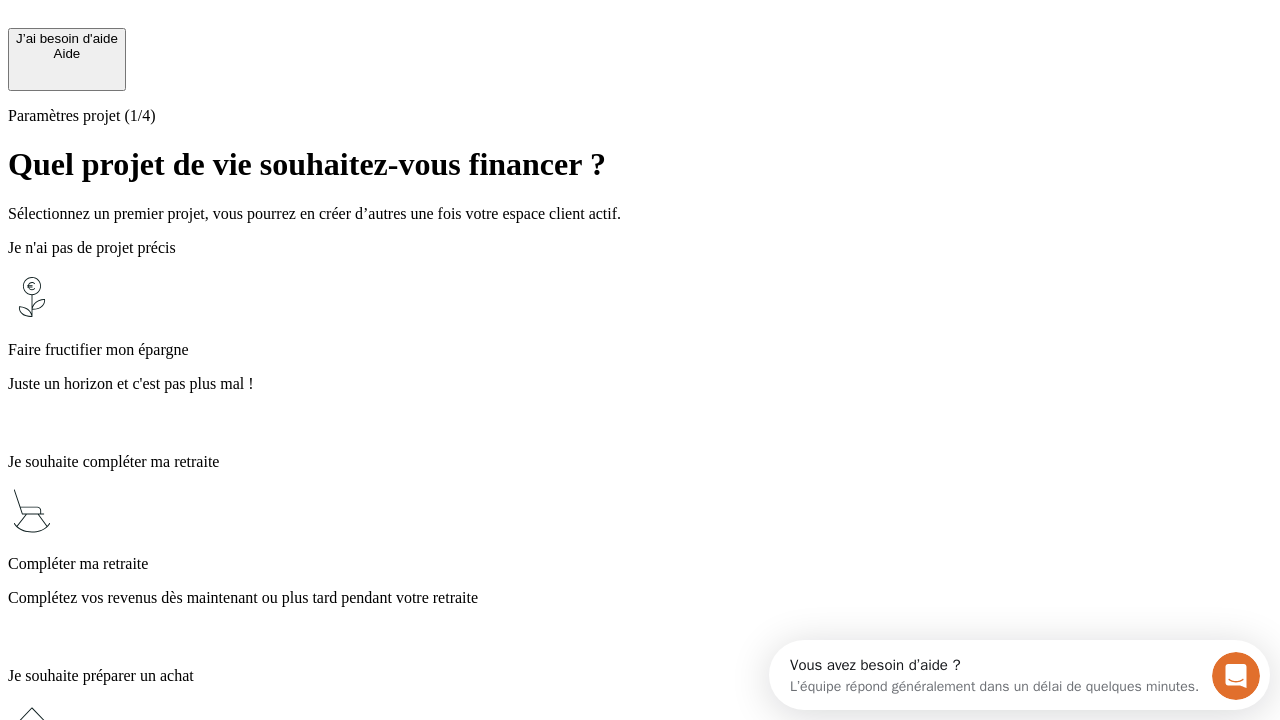 click on "Juste un horizon et c'est pas plus mal !" at bounding box center [640, 384] 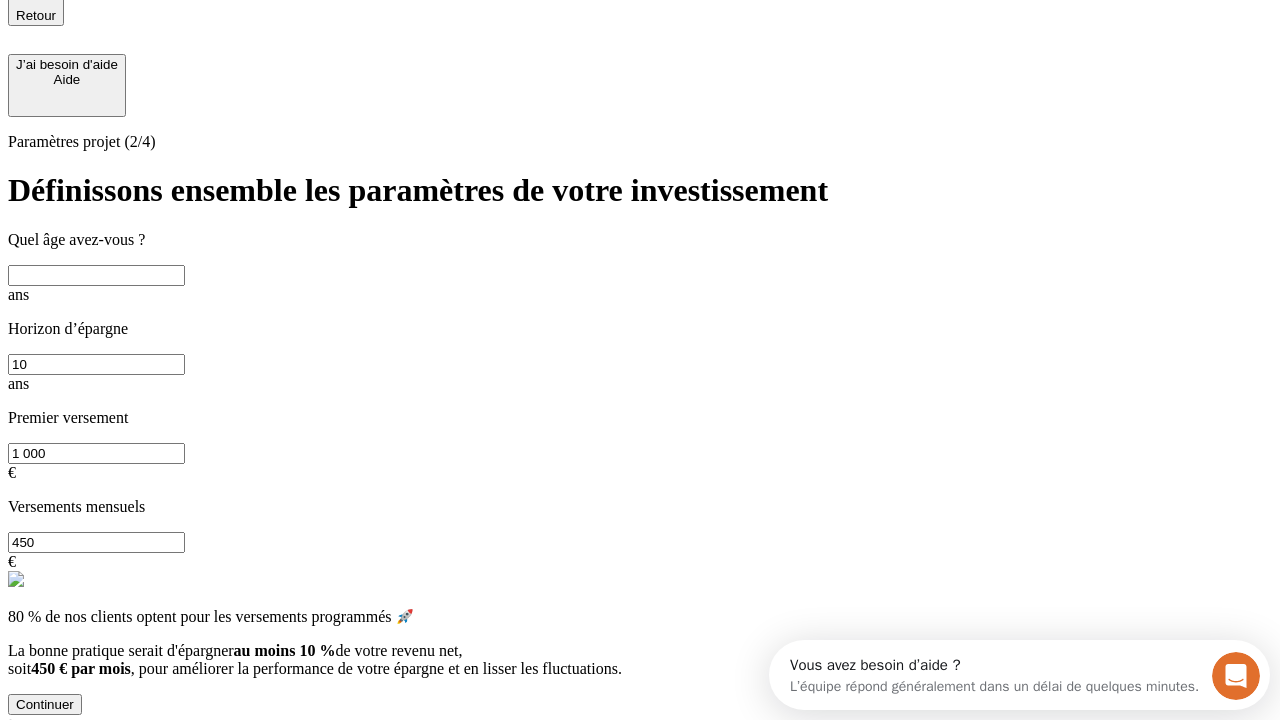 click at bounding box center [96, 275] 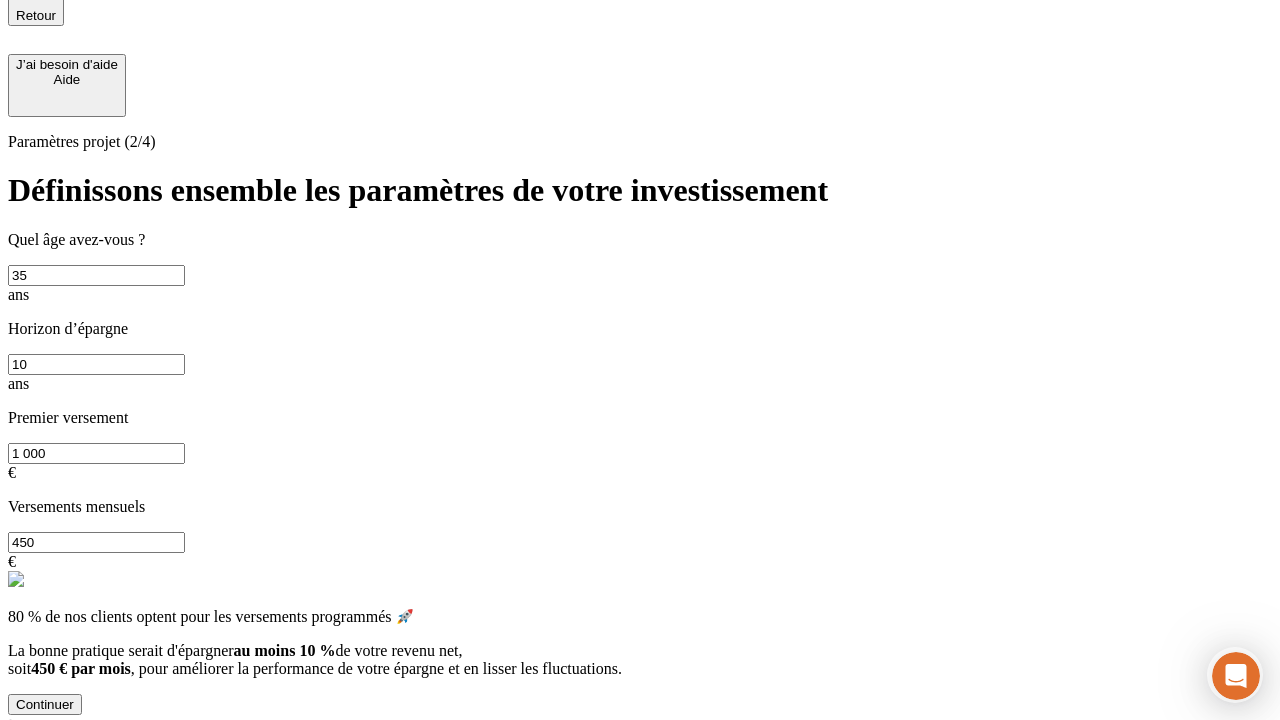 type on "35" 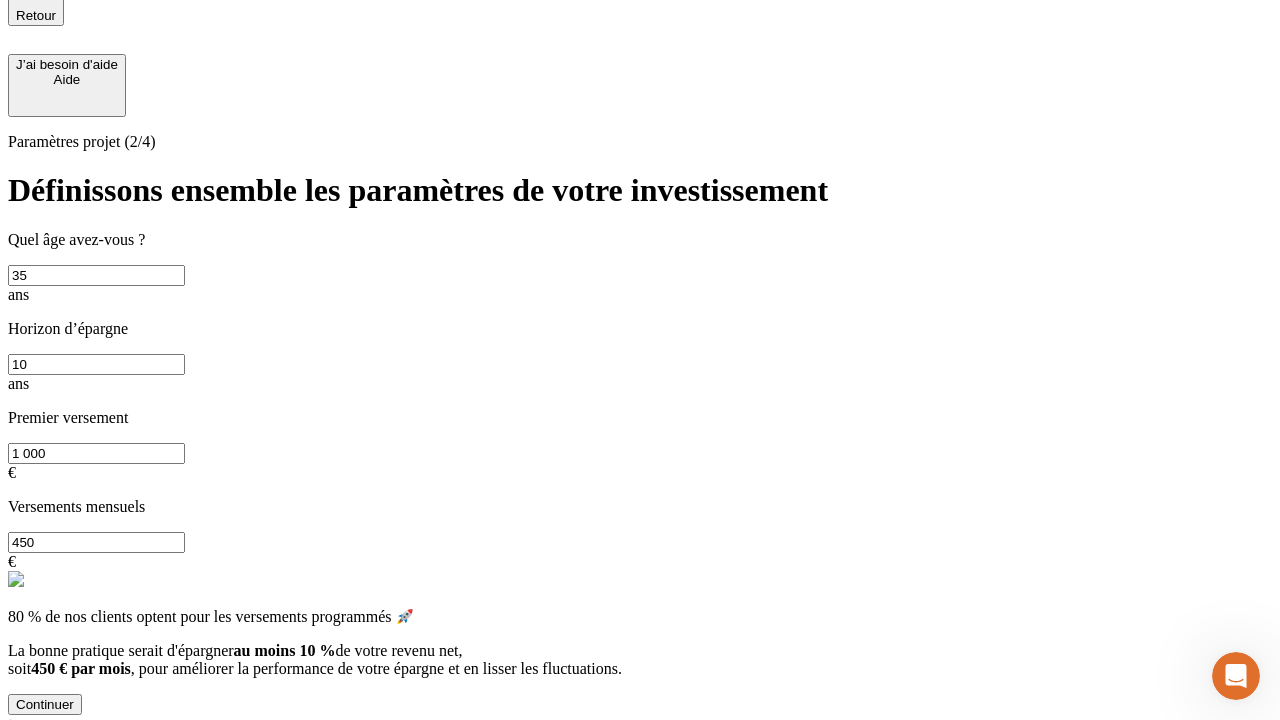 scroll, scrollTop: 12, scrollLeft: 0, axis: vertical 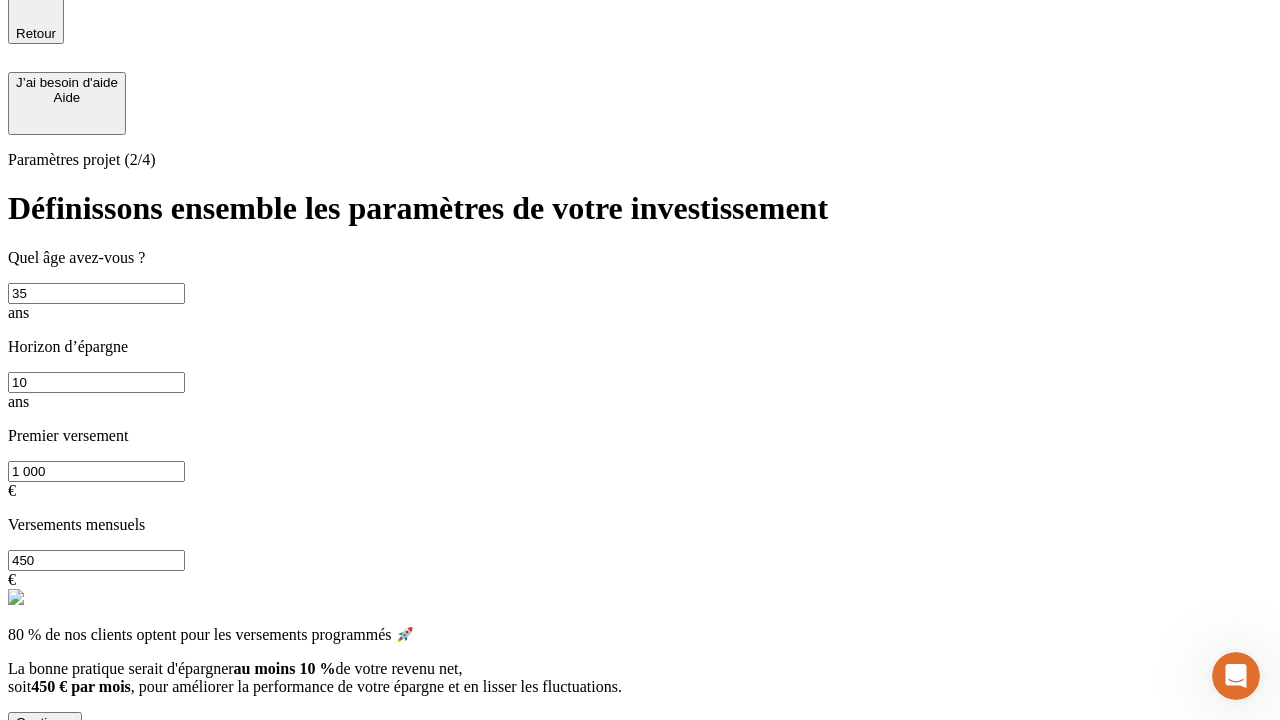 click on "1 000" at bounding box center [96, 471] 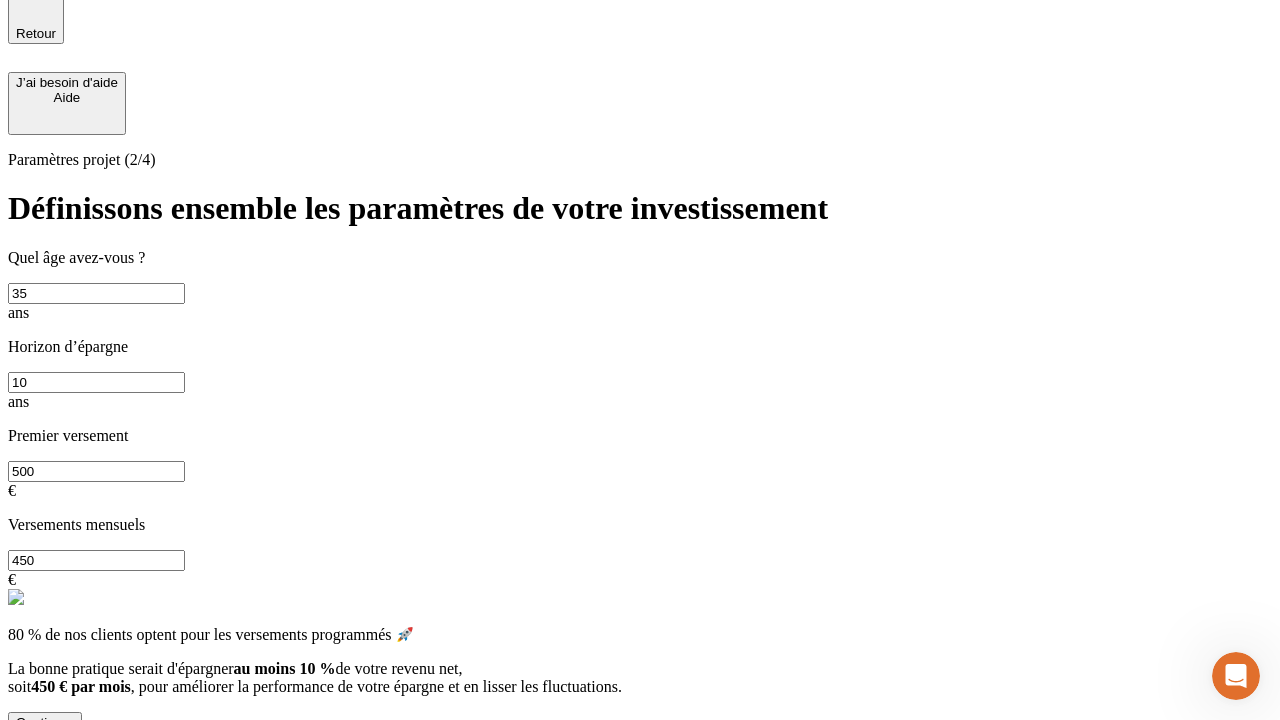 type on "500" 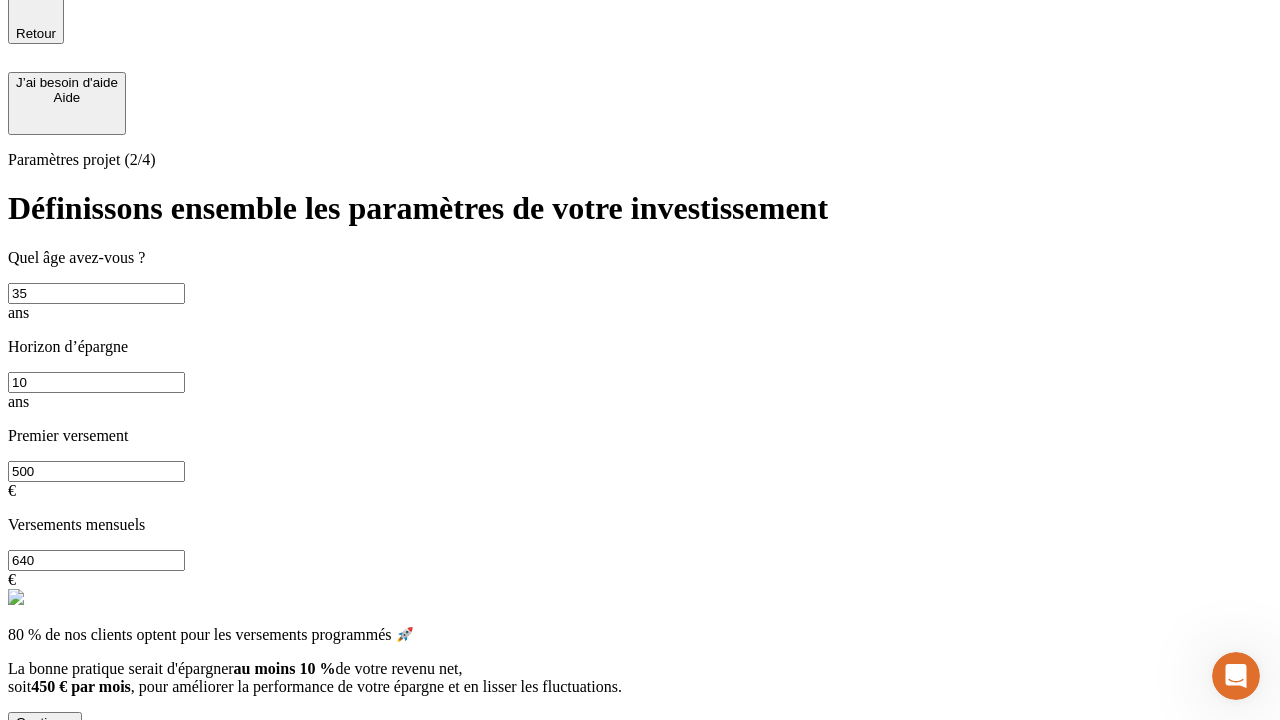 type on "640" 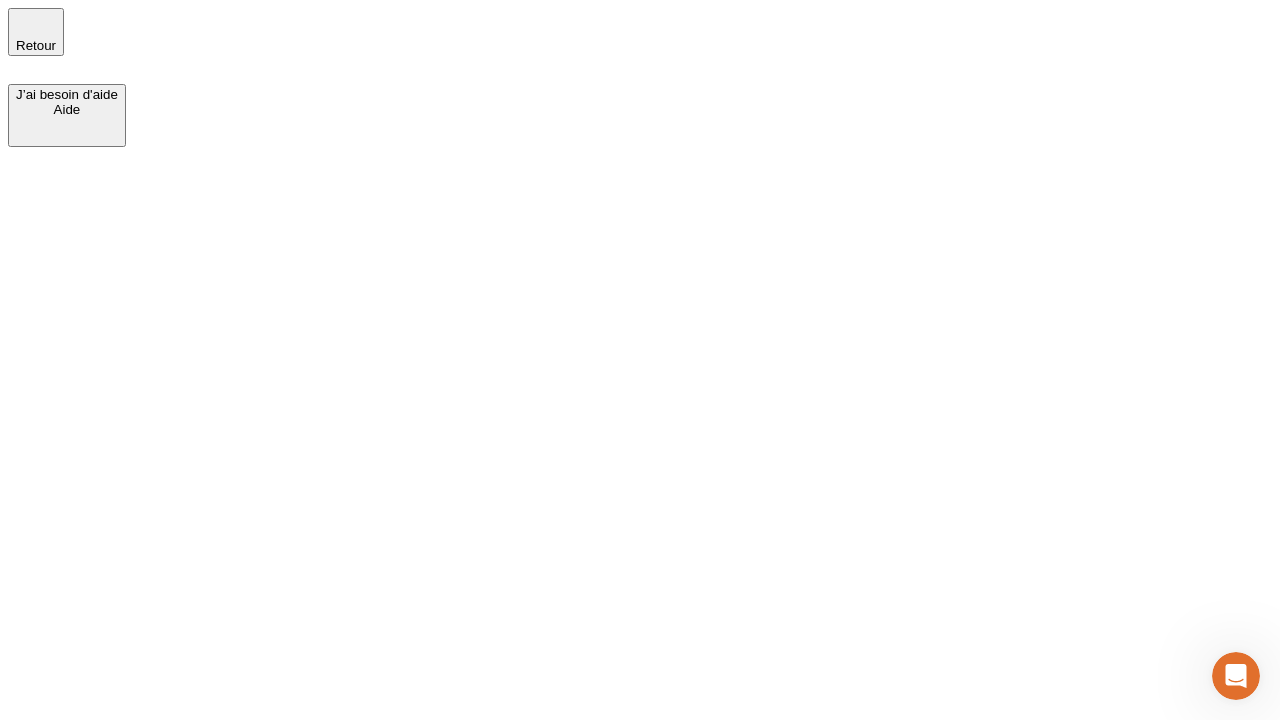 scroll, scrollTop: 0, scrollLeft: 0, axis: both 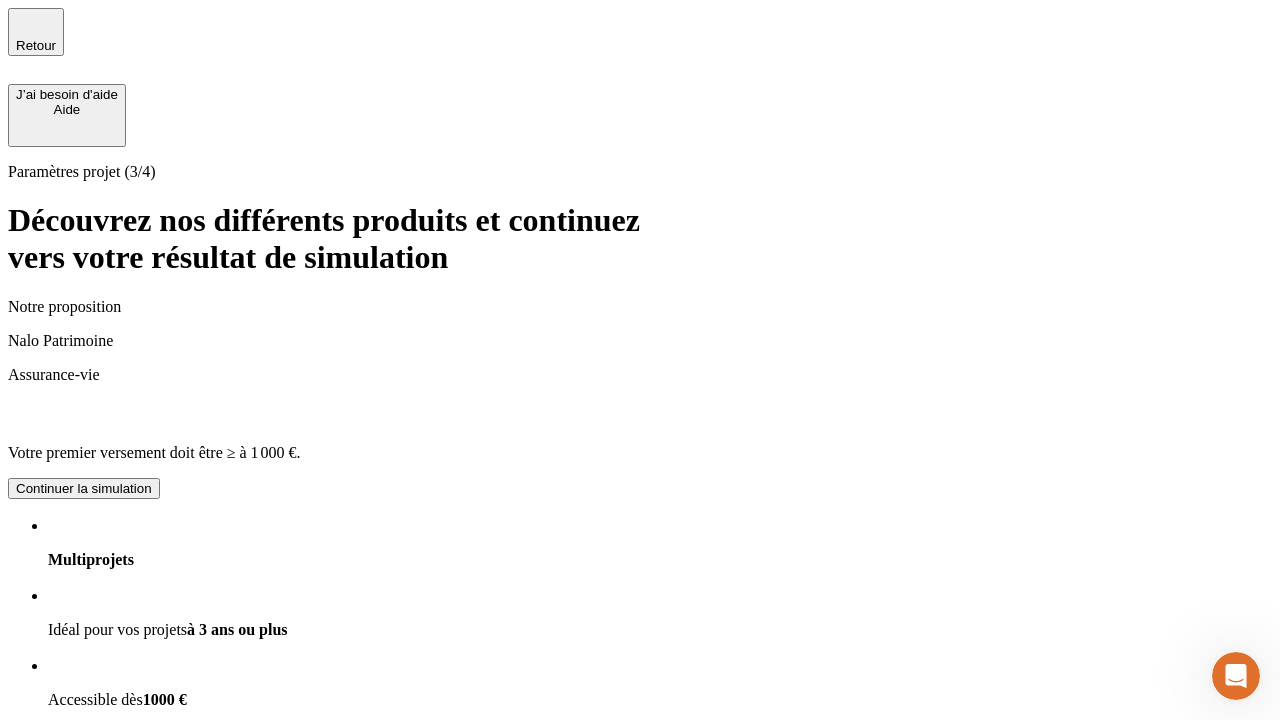 click on "Continuer la simulation" at bounding box center [84, 928] 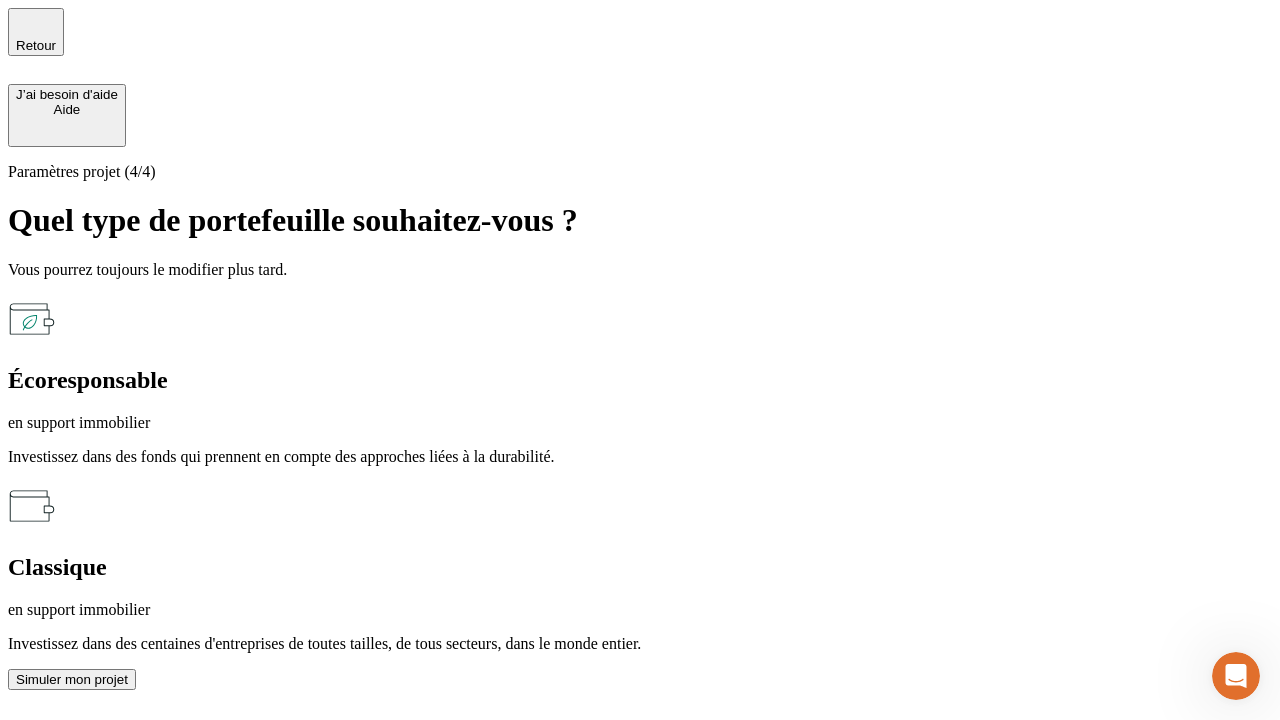 click on "en support immobilier" at bounding box center [640, 610] 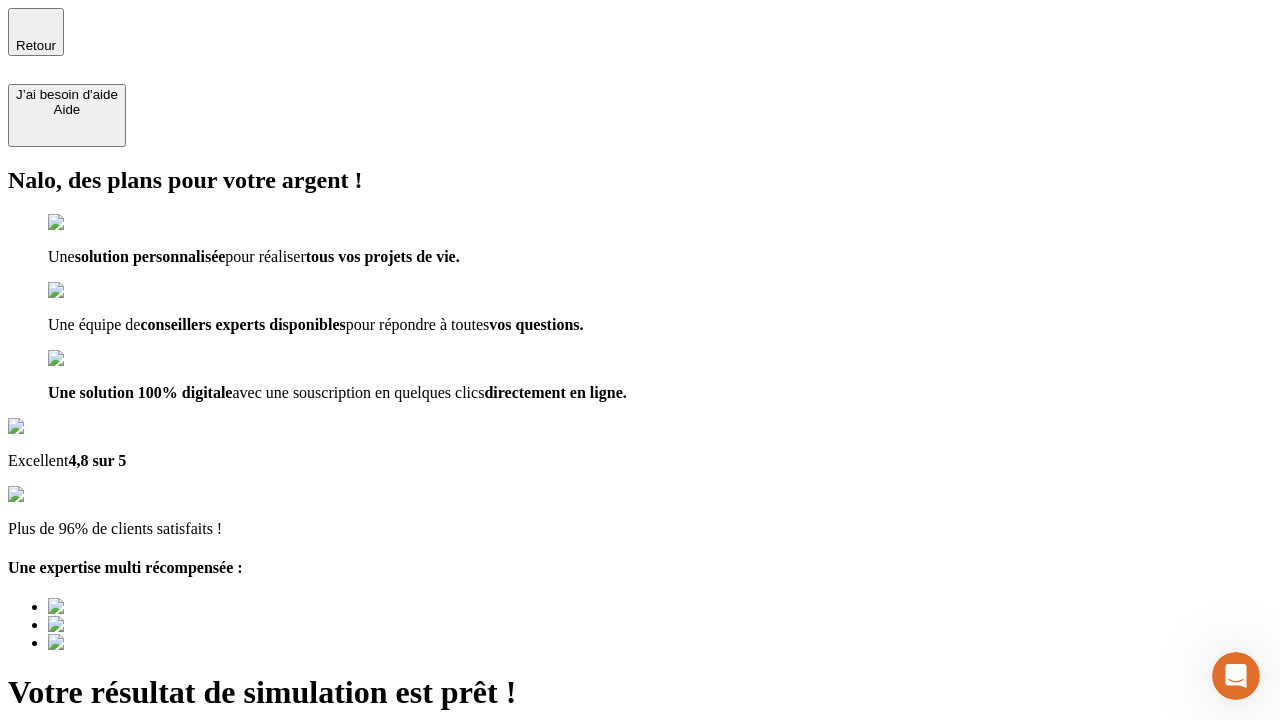 click on "Découvrir ma simulation" at bounding box center [87, 797] 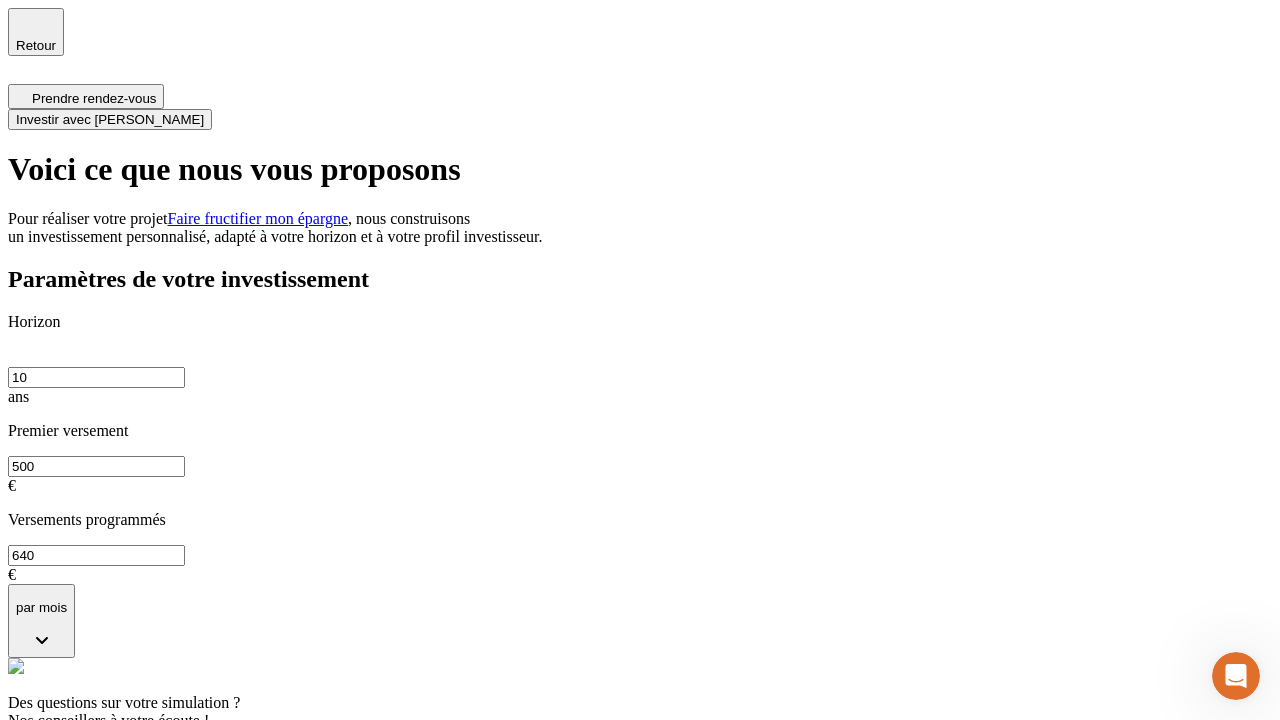 click on "Investir avec [PERSON_NAME]" at bounding box center [110, 119] 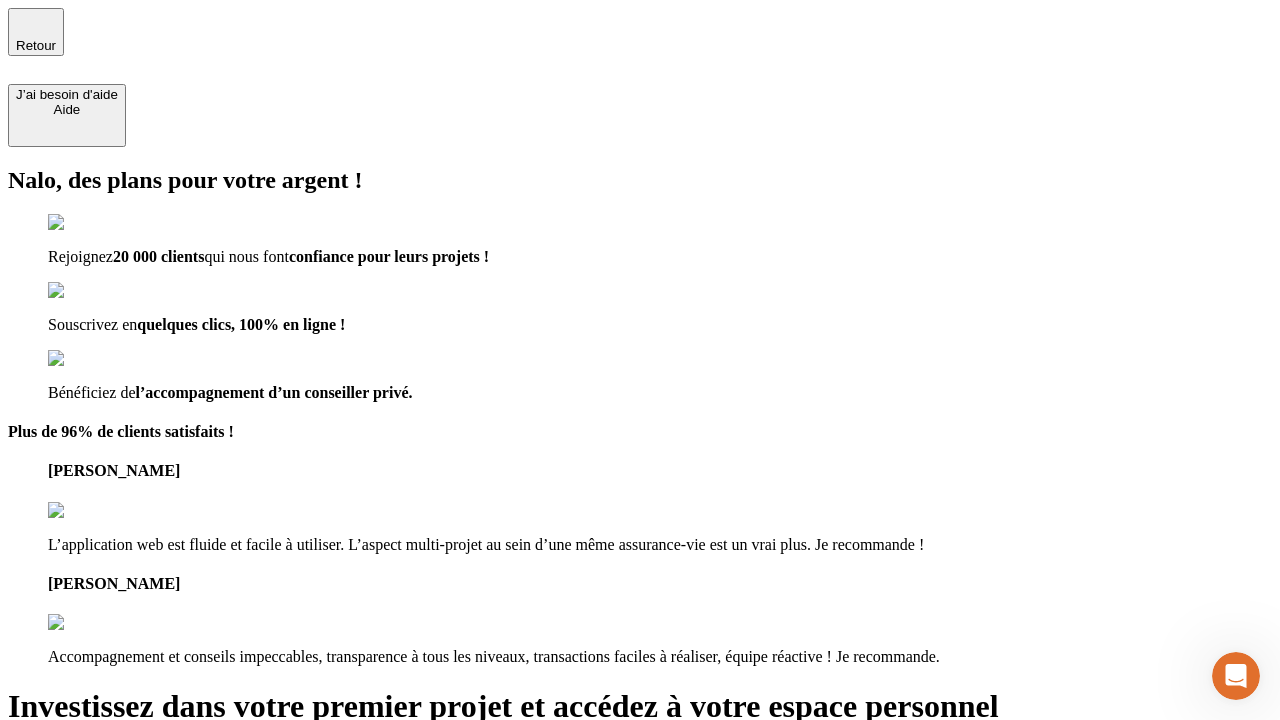 type on "[EMAIL_ADDRESS][DOMAIN_NAME]" 